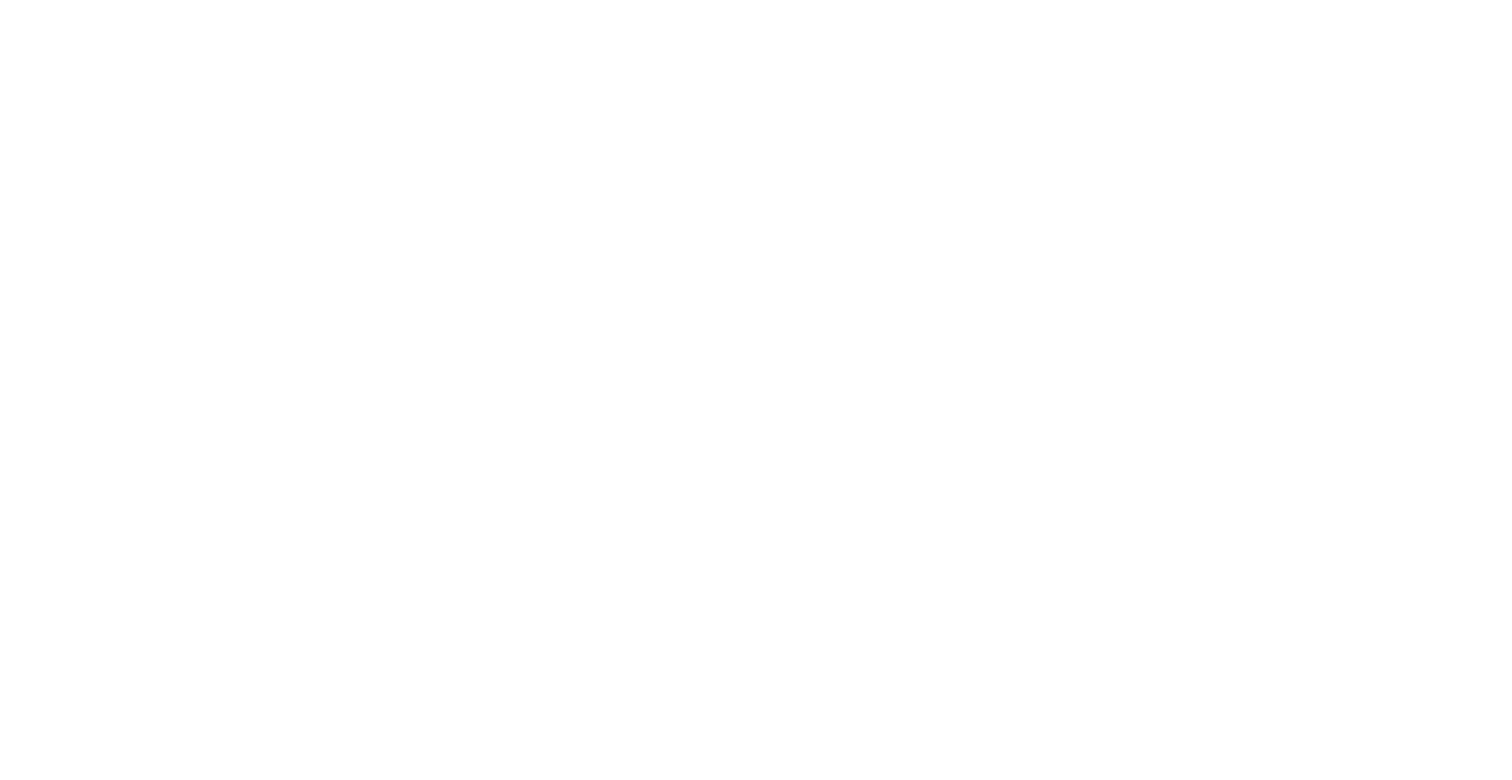 scroll, scrollTop: 0, scrollLeft: 0, axis: both 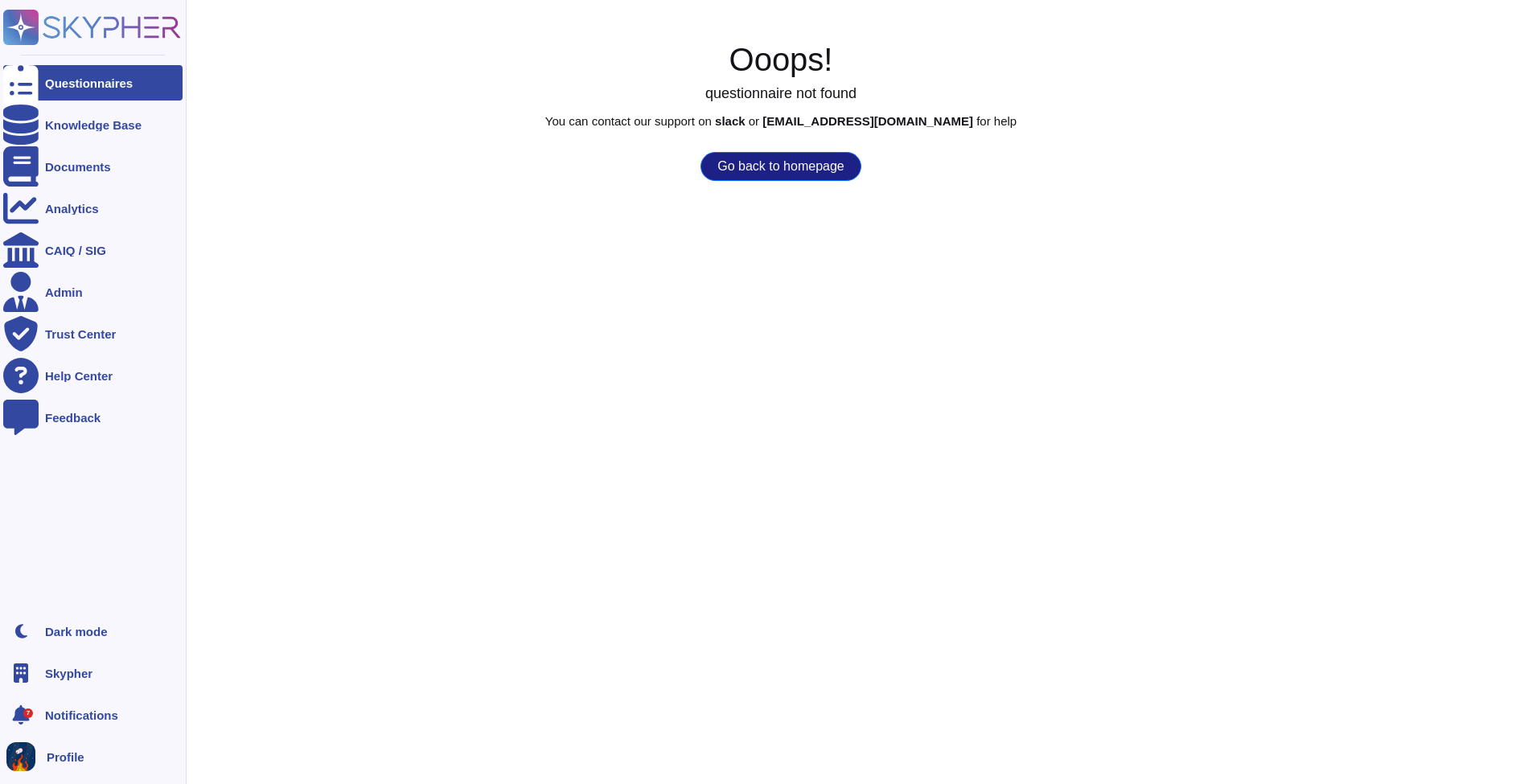 click on "Dark mode Skypher 7 Notifications Profile" at bounding box center [92, 694] 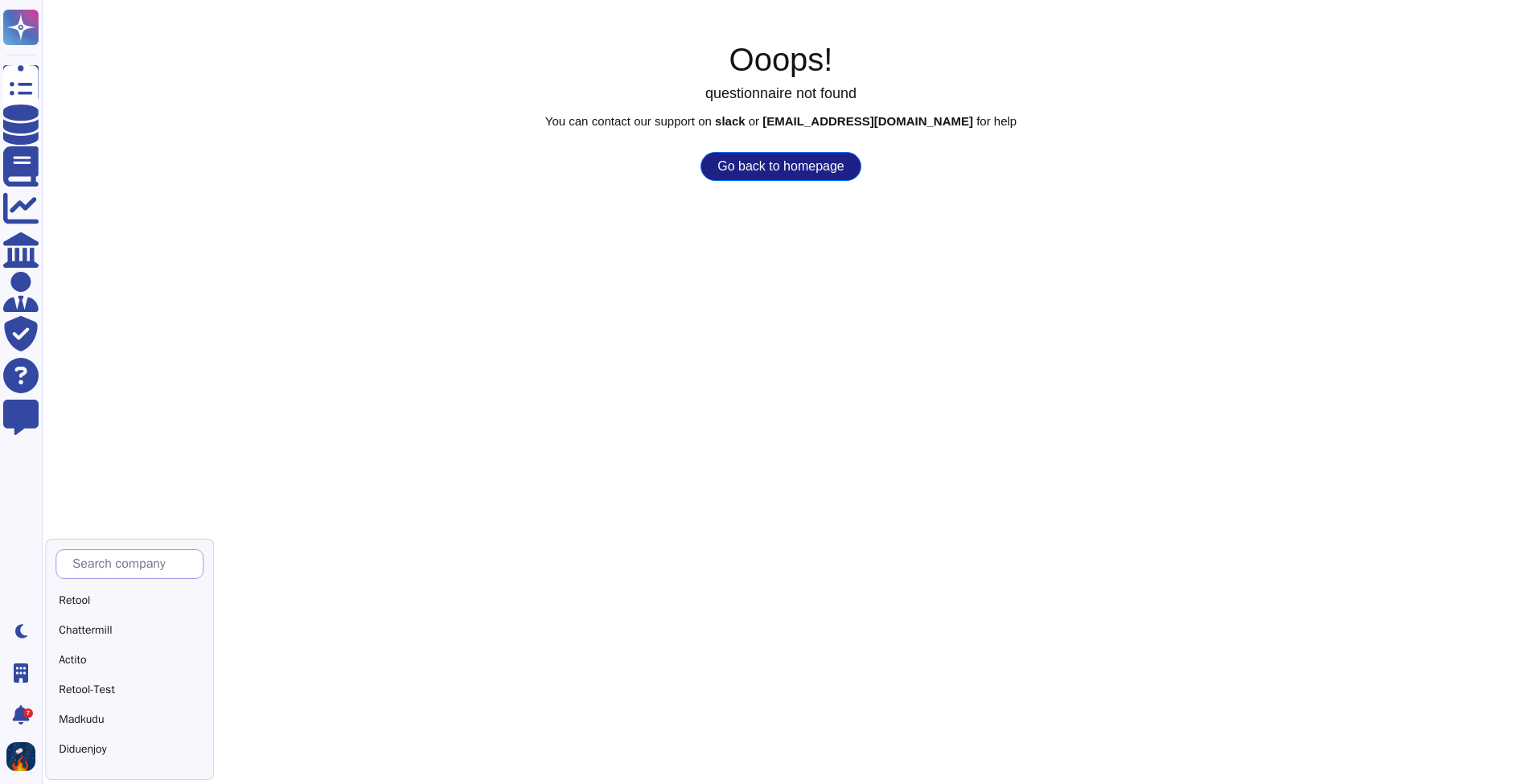 click at bounding box center (134, 564) 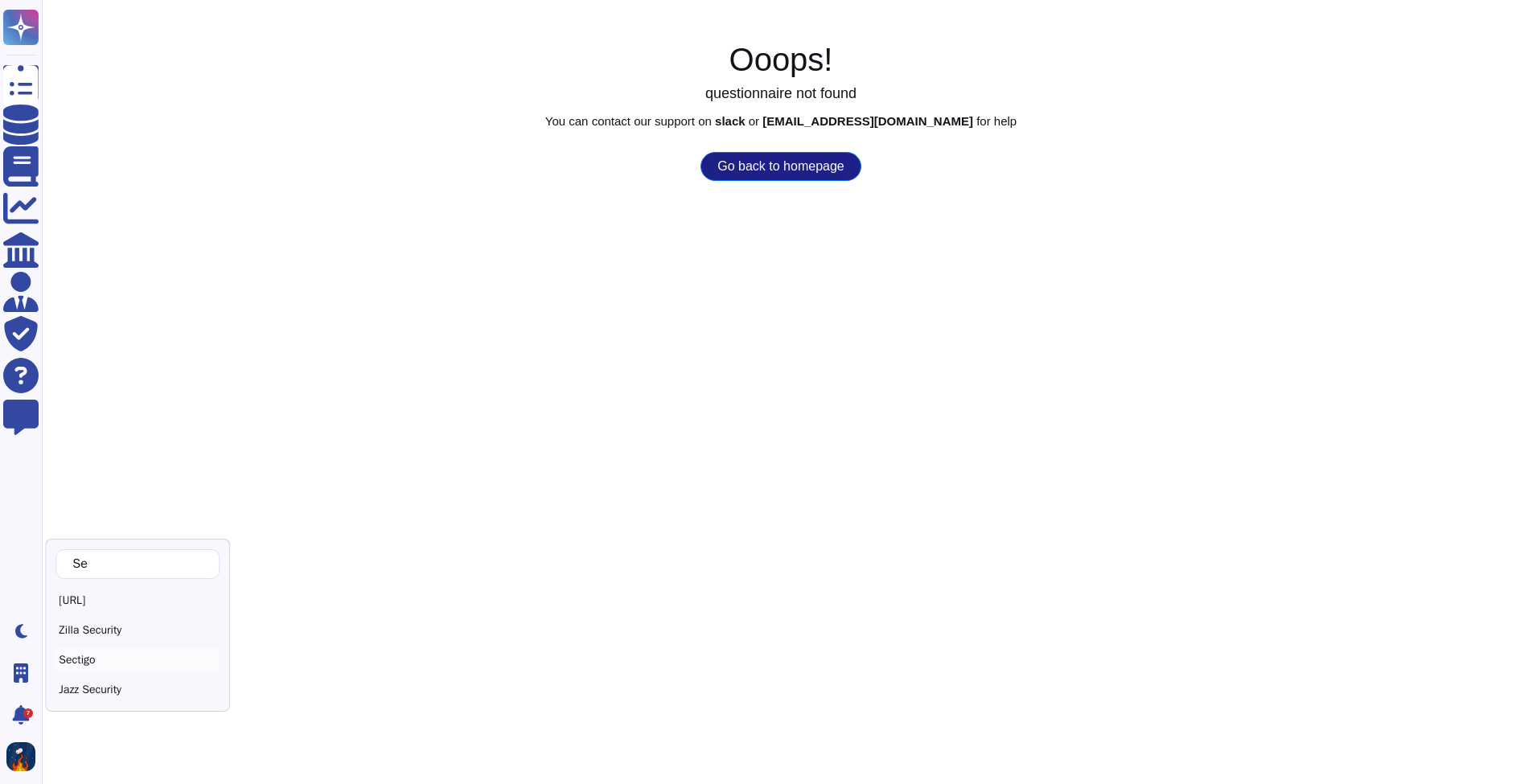 type on "Se" 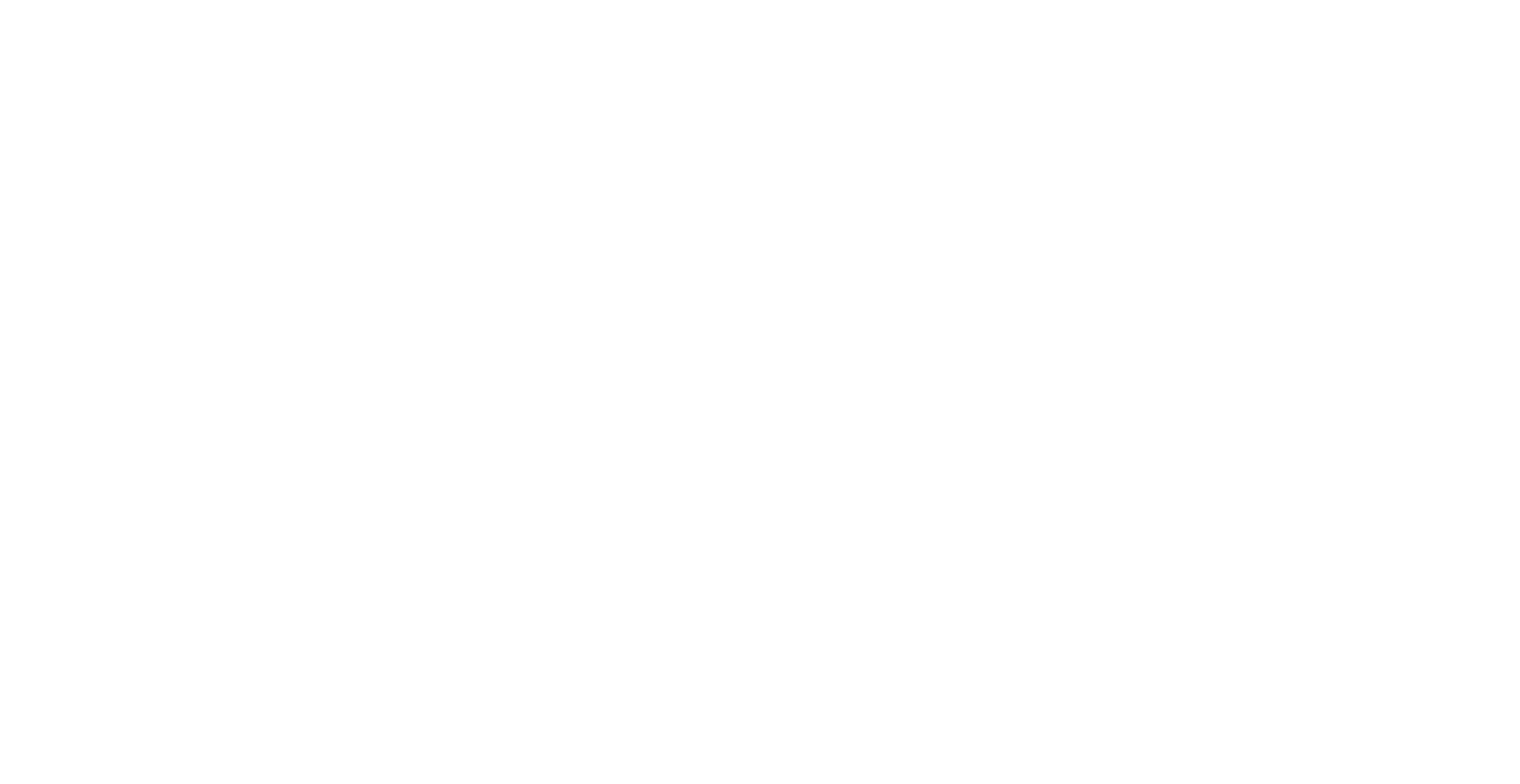 scroll, scrollTop: 0, scrollLeft: 0, axis: both 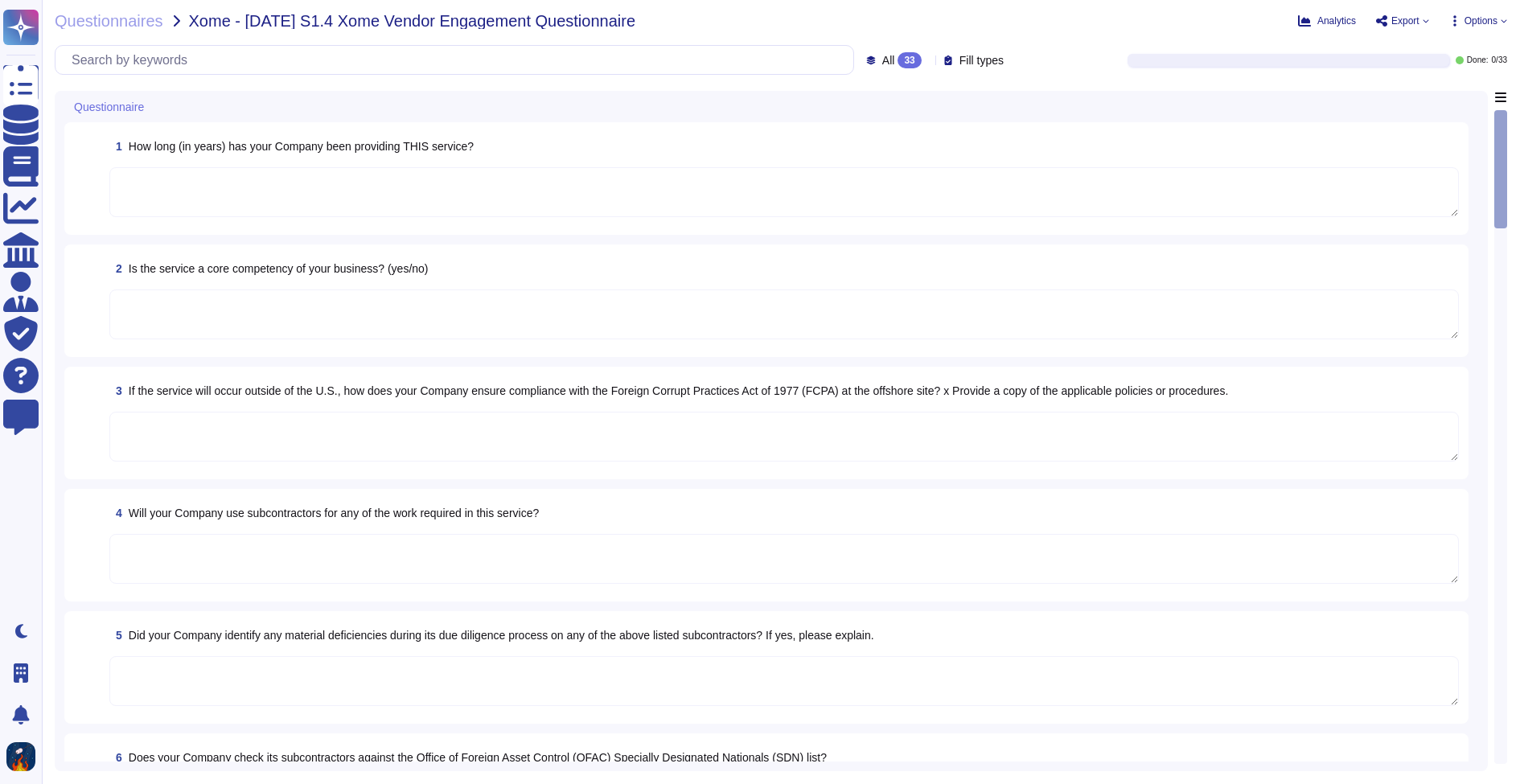 click on "Options" at bounding box center (1481, 21) 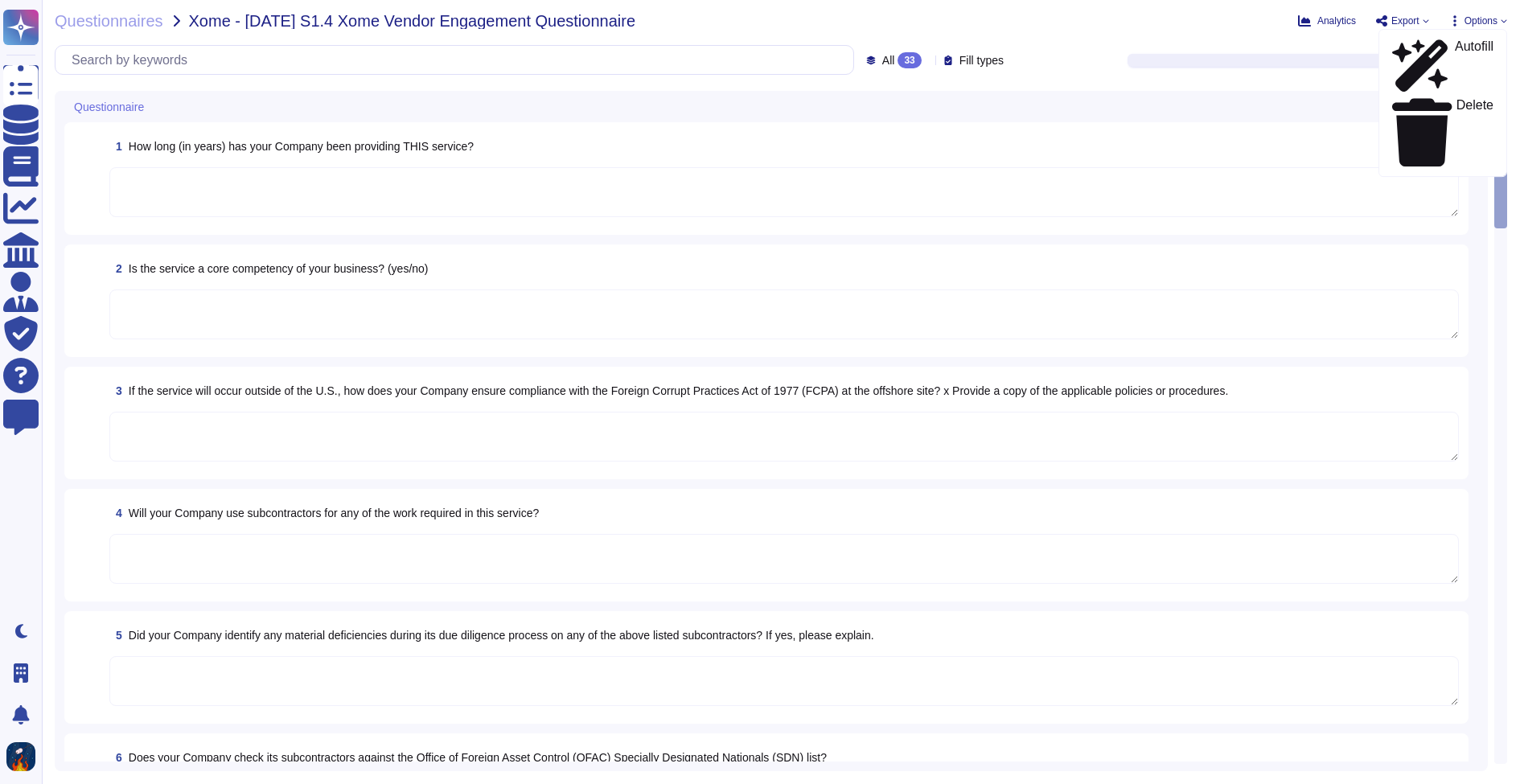 click on "Questionnaires Xome - 2025 07 25 S1.4 Xome Vendor Engagement Questionnaire Analytics Export Options Autofill Delete All 33 Fill types Done: 0 / 33 Questionnaire 1 How long (in years) has your Company been providing THIS service? 2 Is the service a core competency of your business? (yes/no) 3 If the service will occur outside of the U.S., how does your Company ensure compliance with the Foreign Corrupt Practices Act of 1977 (FCPA) at the offshore site? x Provide a copy of the applicable policies or procedures. 4 Will your Company use subcontractors for any of the work required in this service? 5 Did your Company identify any material deficiencies during its due diligence process on any of the above listed subcontractors? If yes, please explain. 6 Does your Company check its subcontractors against the Office of Foreign Asset Control (OFAC) Specially Designated Nationals (SDN) list? 7 Does your Company check its subcontractors against the Freddie Mac (FHLMC) Exclusionary List? 8 9 Return to the current question" at bounding box center [781, 392] 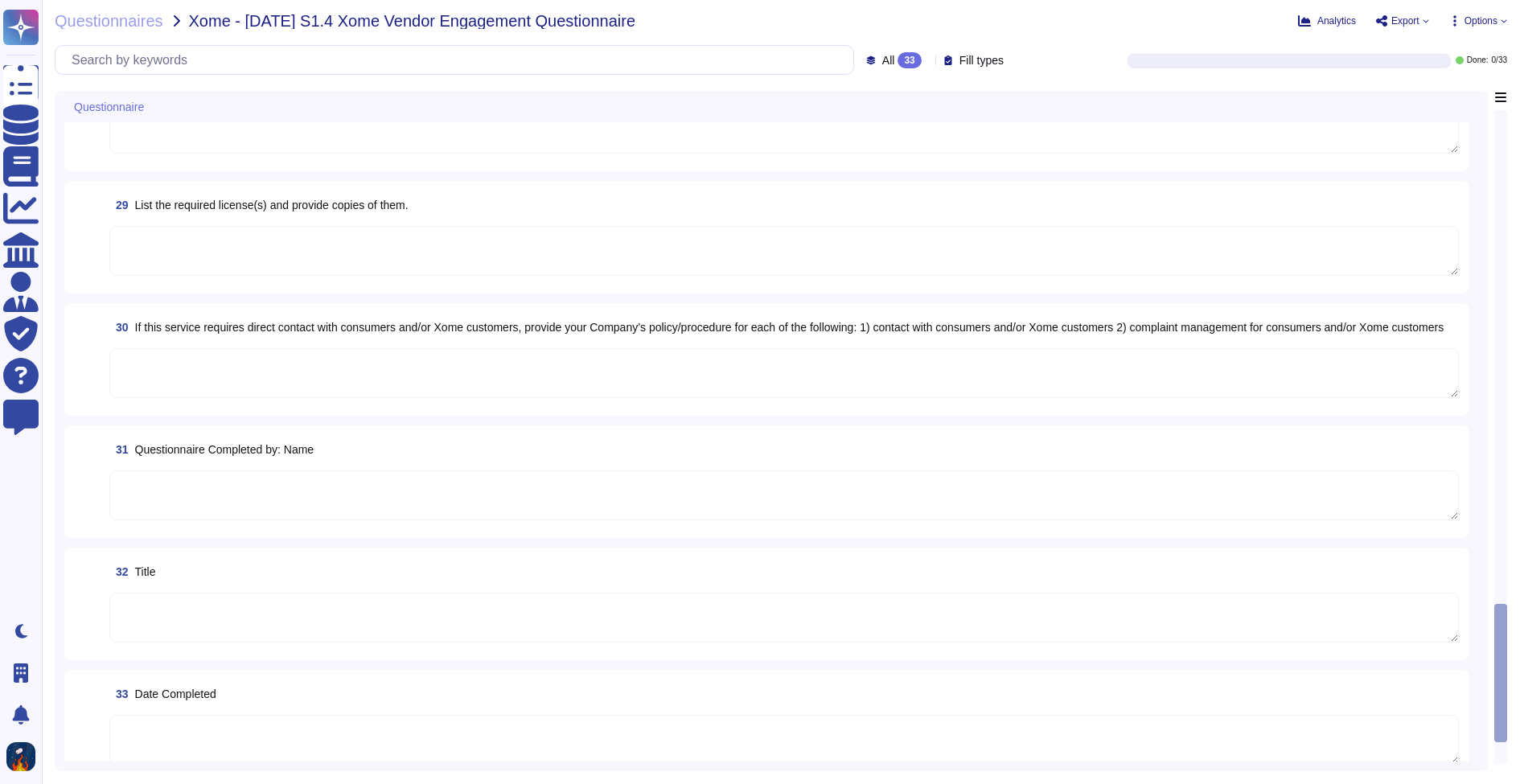 scroll, scrollTop: 3150, scrollLeft: 0, axis: vertical 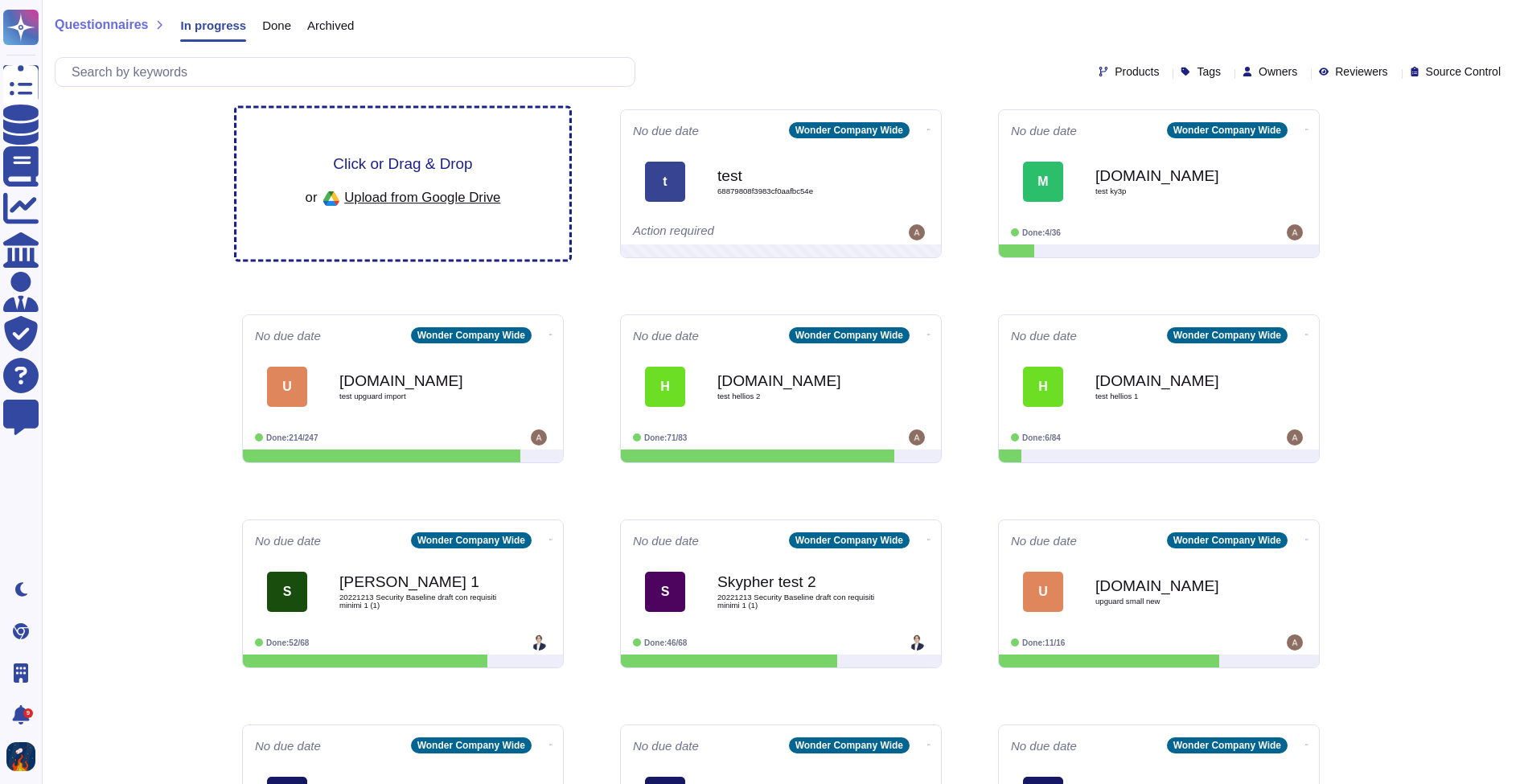 click on "Click or Drag & Drop or Upload from Google Drive" at bounding box center [403, 184] 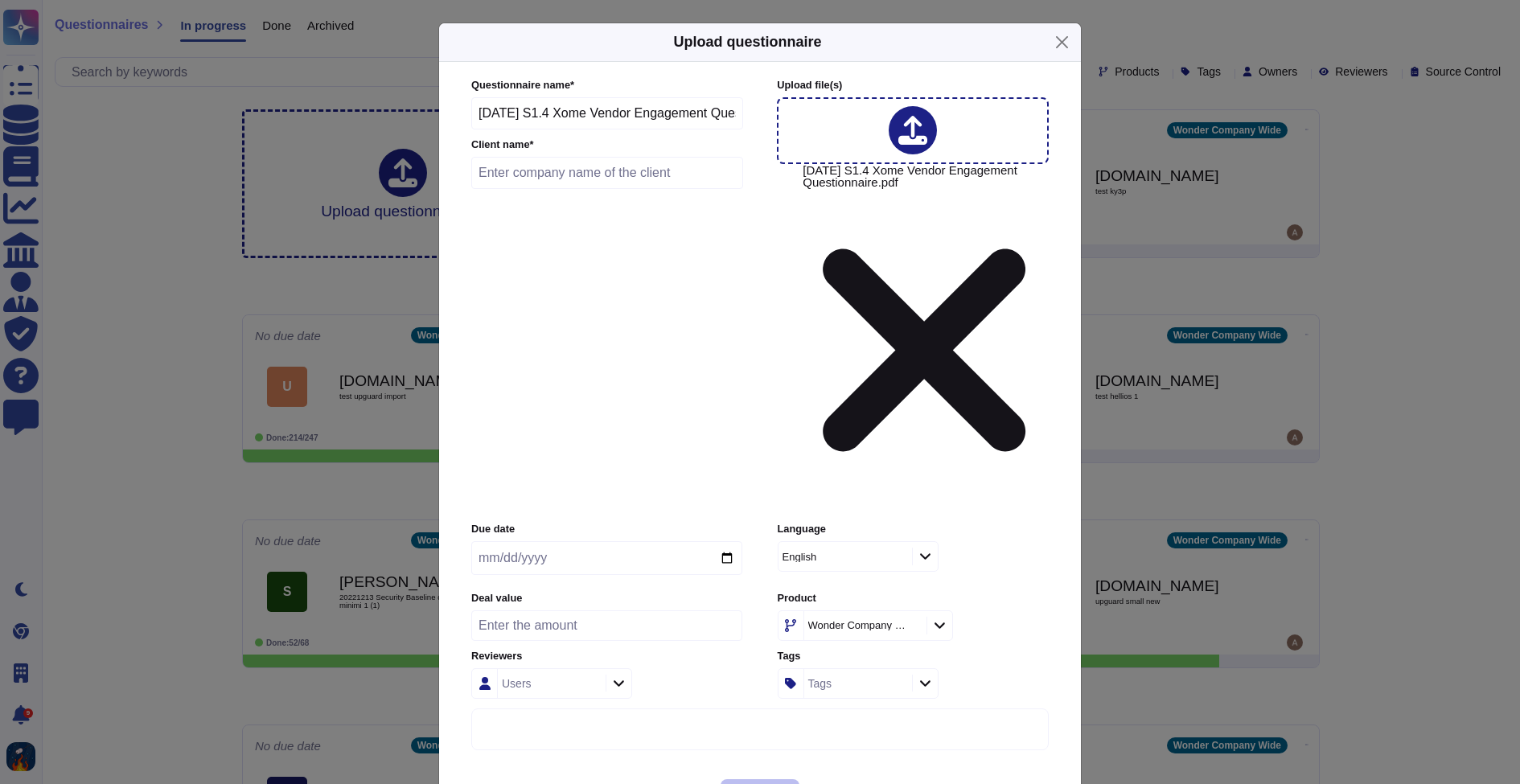 click at bounding box center (607, 173) 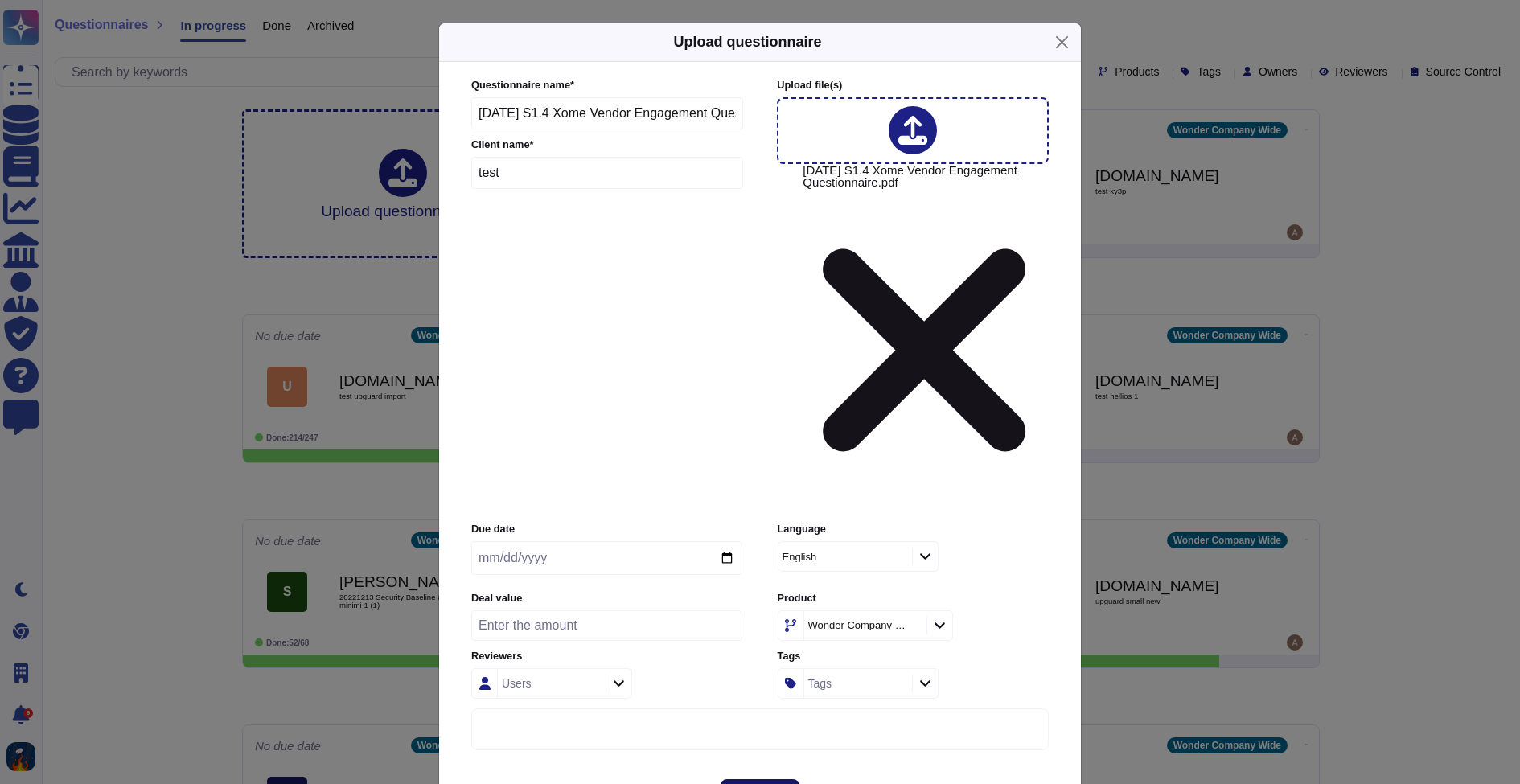 click on "Upload" at bounding box center [760, 795] 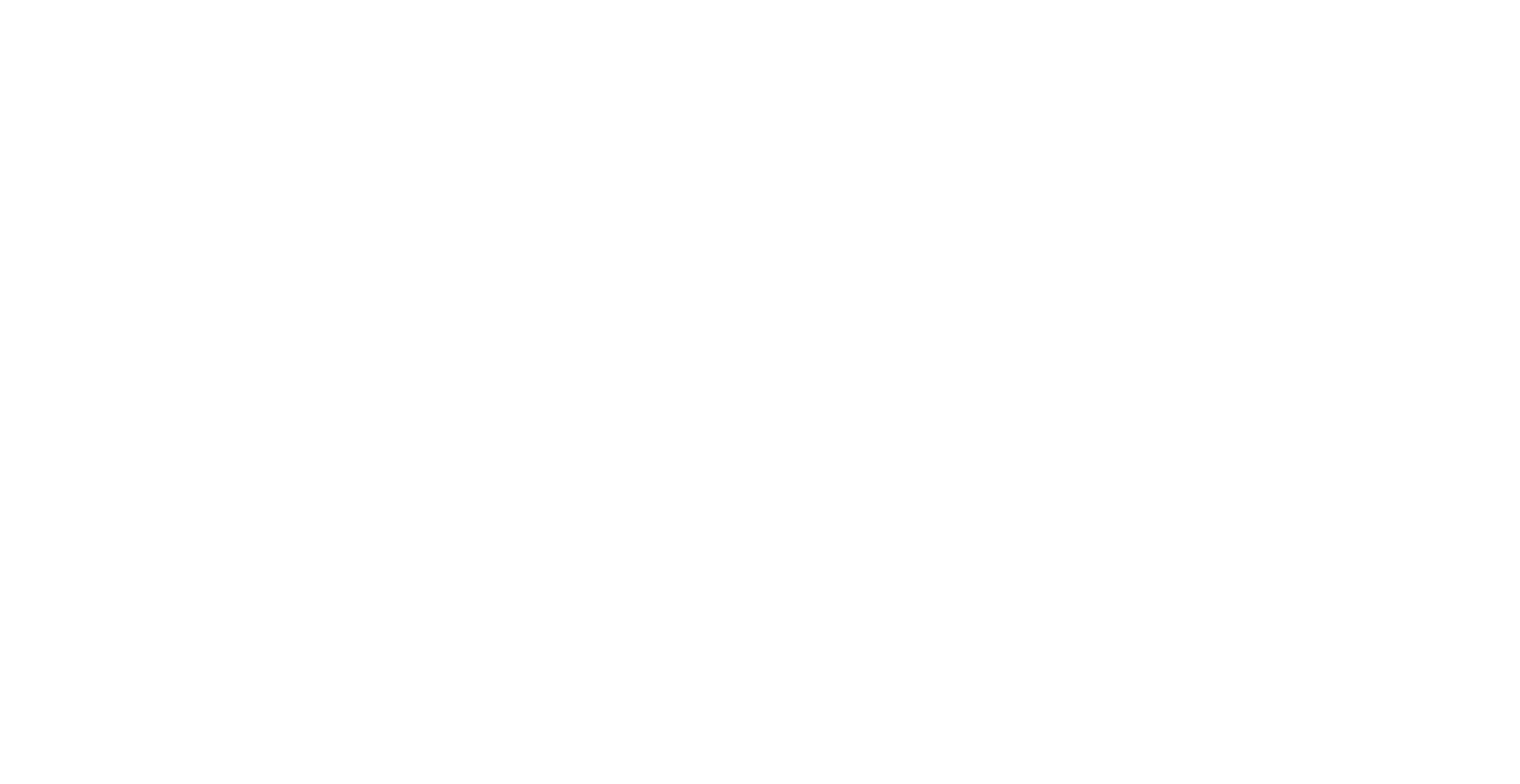 scroll, scrollTop: 0, scrollLeft: 0, axis: both 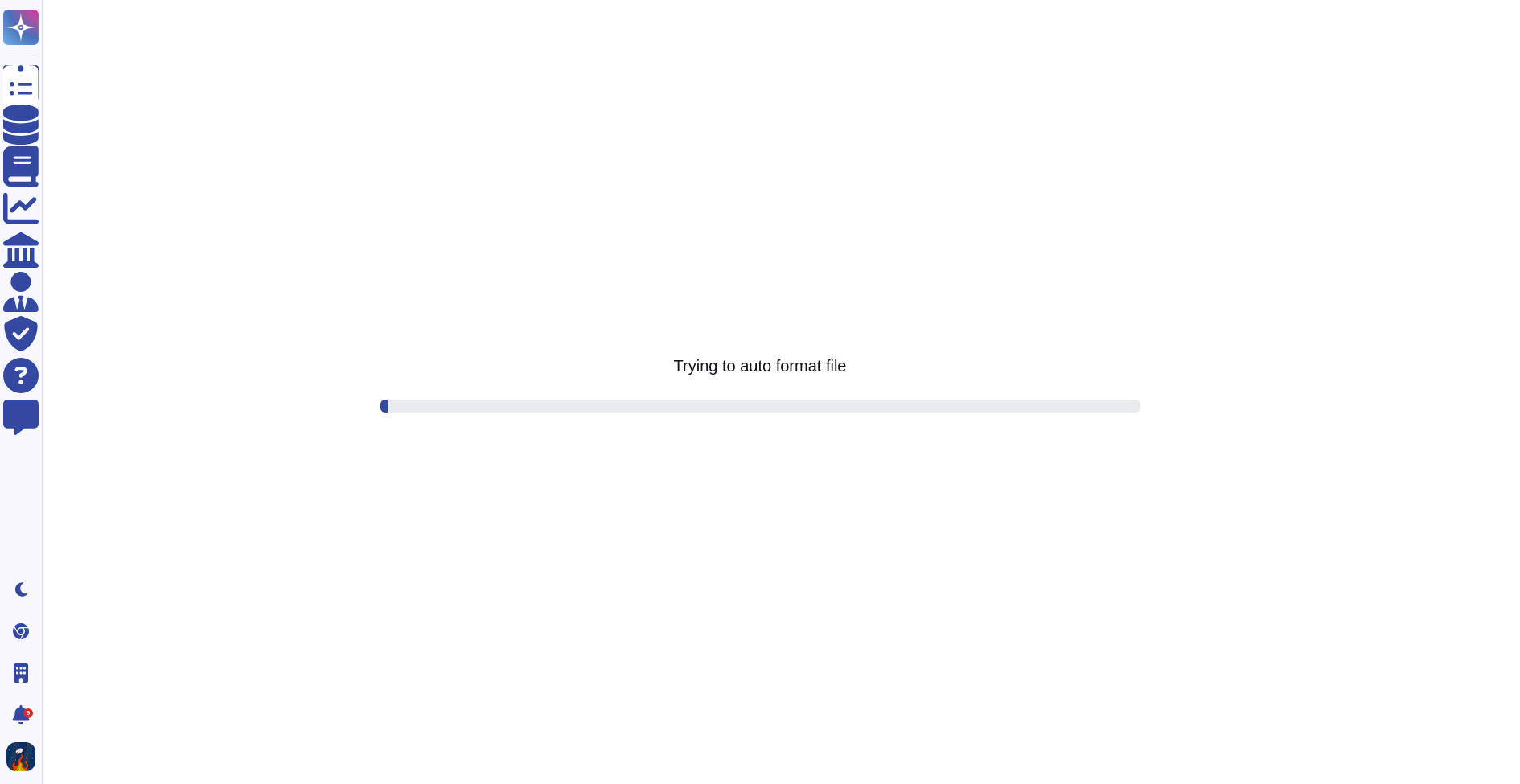 click on "Trying to auto format file" at bounding box center [760, 392] 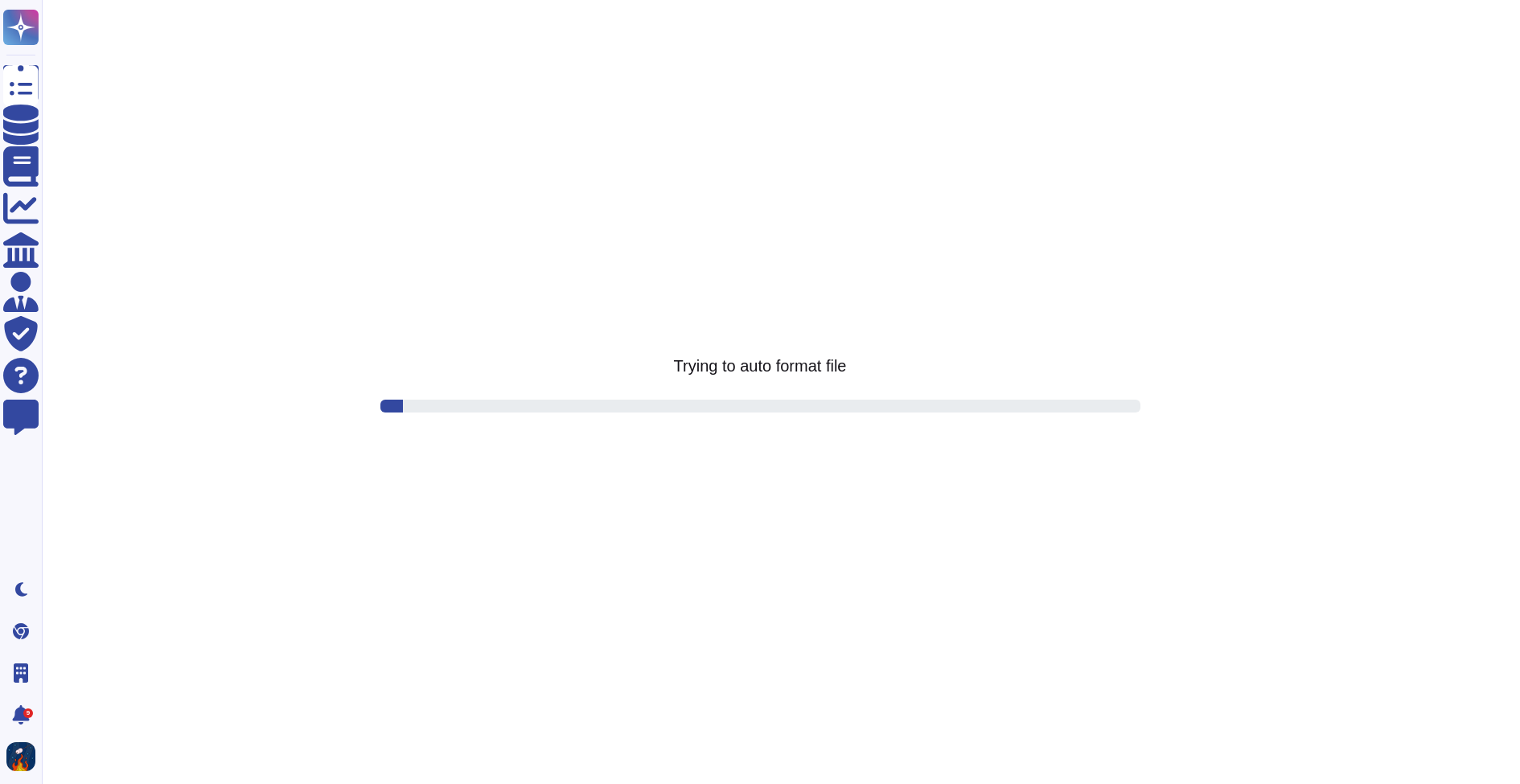 click on "Questionnaires Knowledge Base Documents Analytics CAIQ / SIG Admin Trust Center Help Center Feedback Dark mode Chrome Extension Wonder Company 9 Notifications Profile Trying to auto format file" at bounding box center [760, 0] 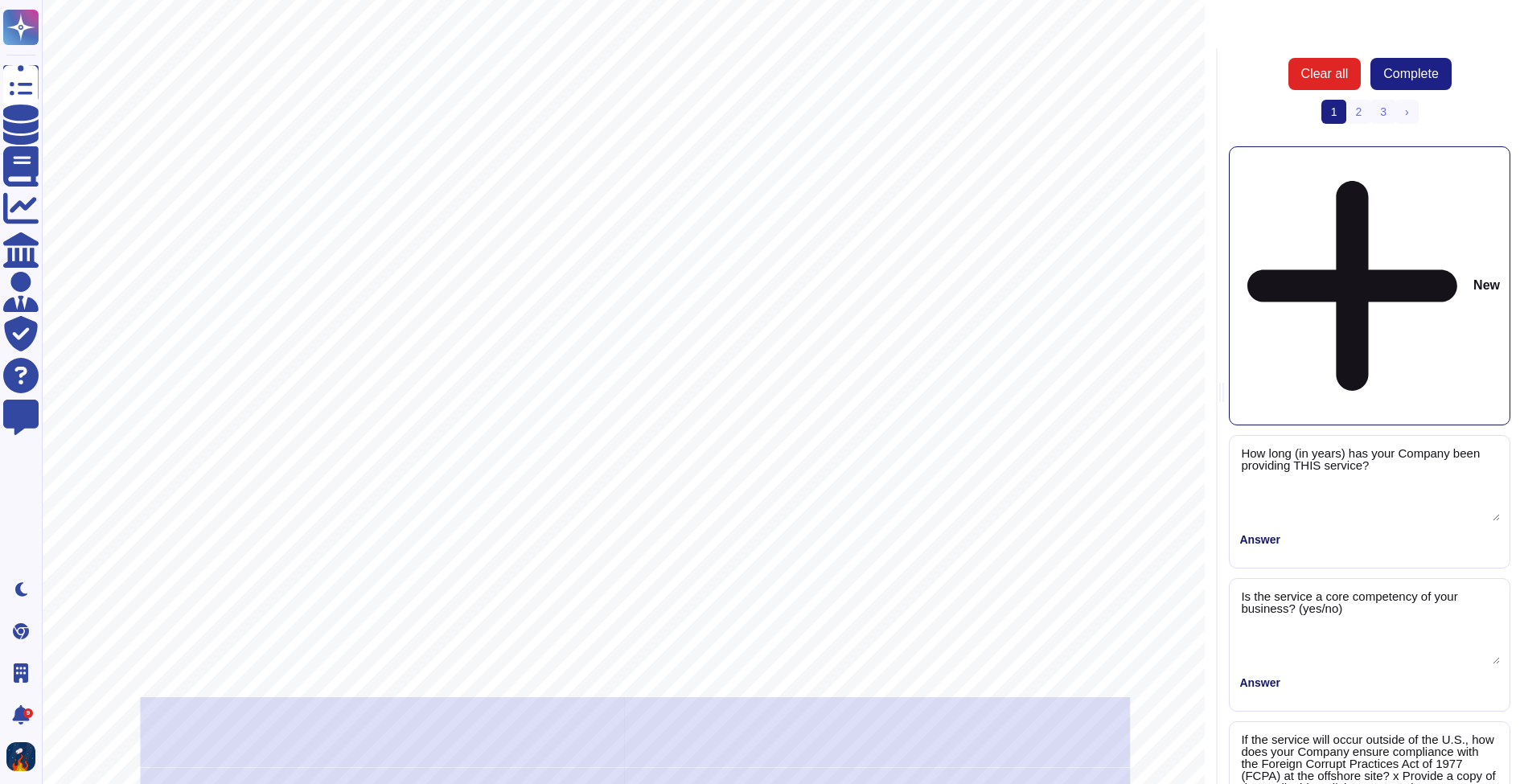 type on "How long (in years) has your Company been providing THIS service?" 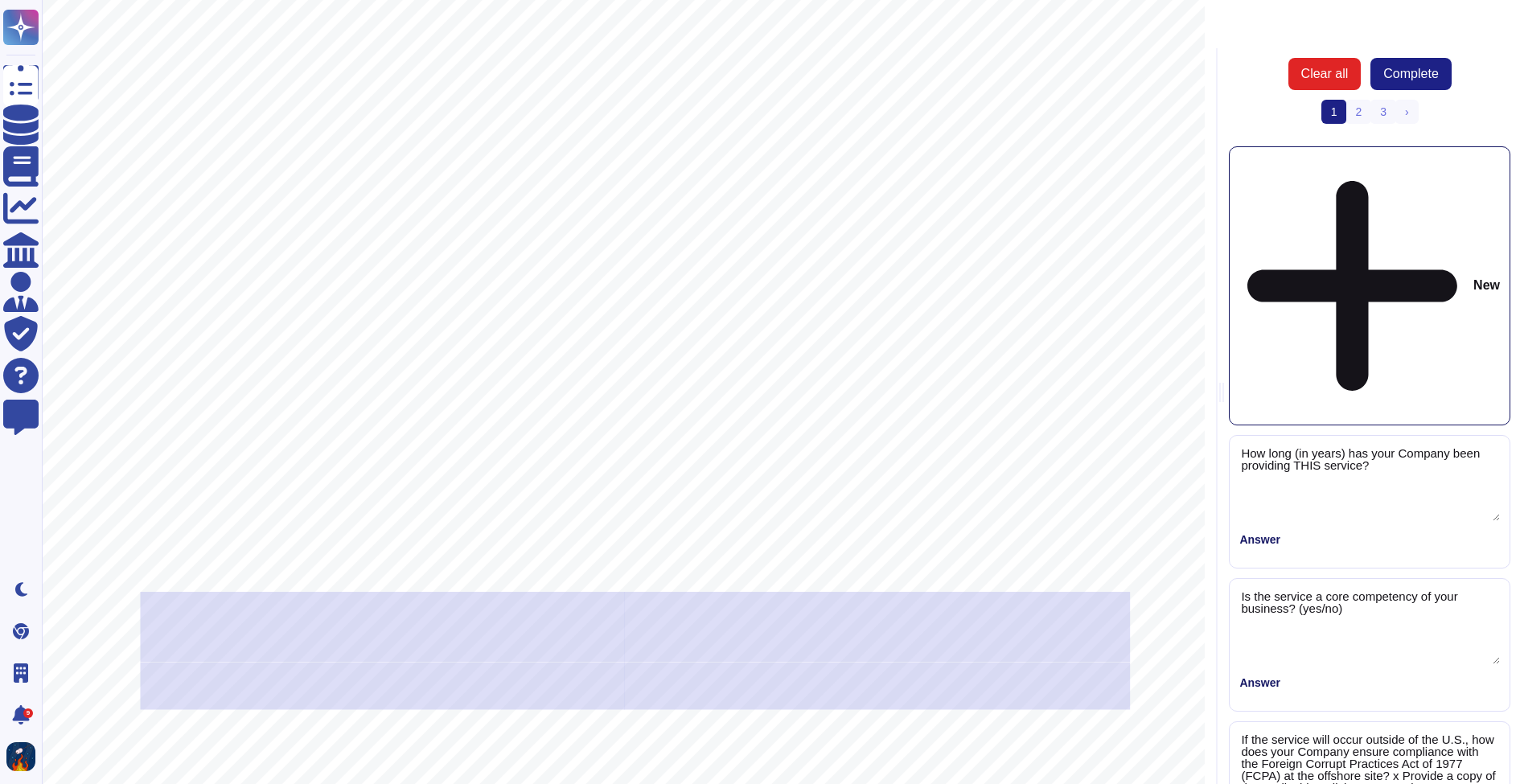 scroll, scrollTop: 102, scrollLeft: 0, axis: vertical 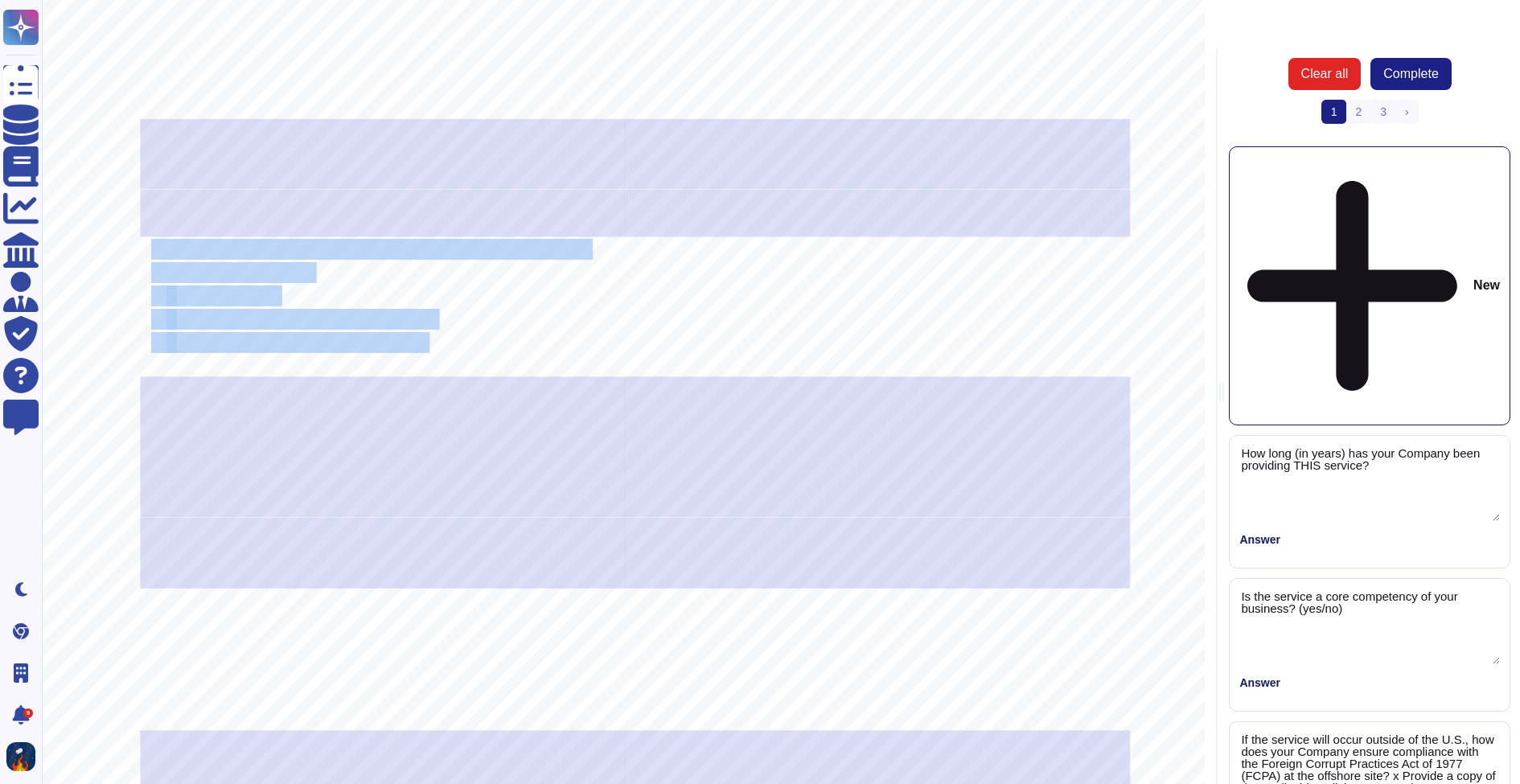 drag, startPoint x: 154, startPoint y: 251, endPoint x: 381, endPoint y: 340, distance: 243.82371 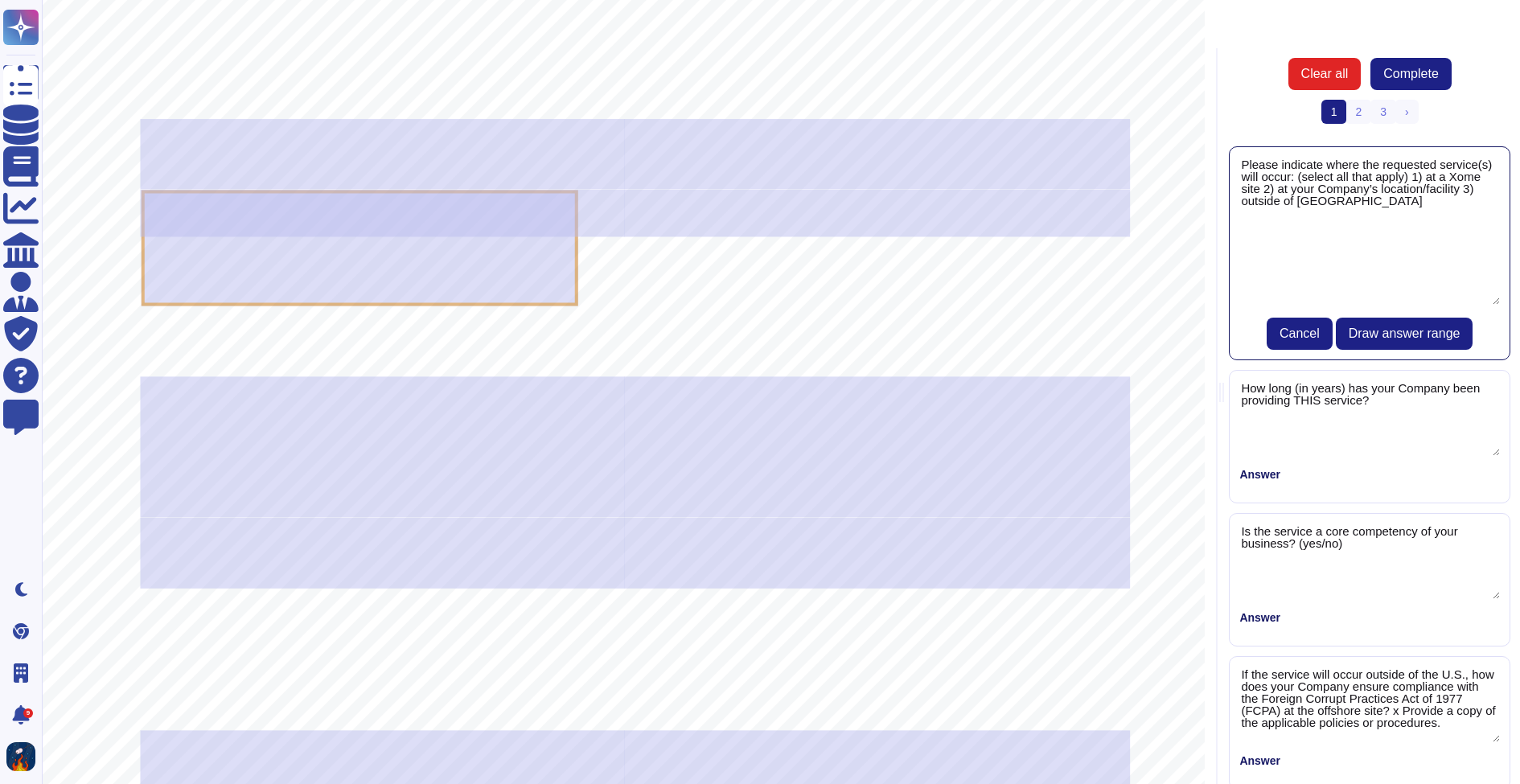 type on "Please indicate where the requested service(s) will occur: (select all that apply) 1) at a Xome site 2) at your Company’s location/facility 3) outside of [GEOGRAPHIC_DATA]" 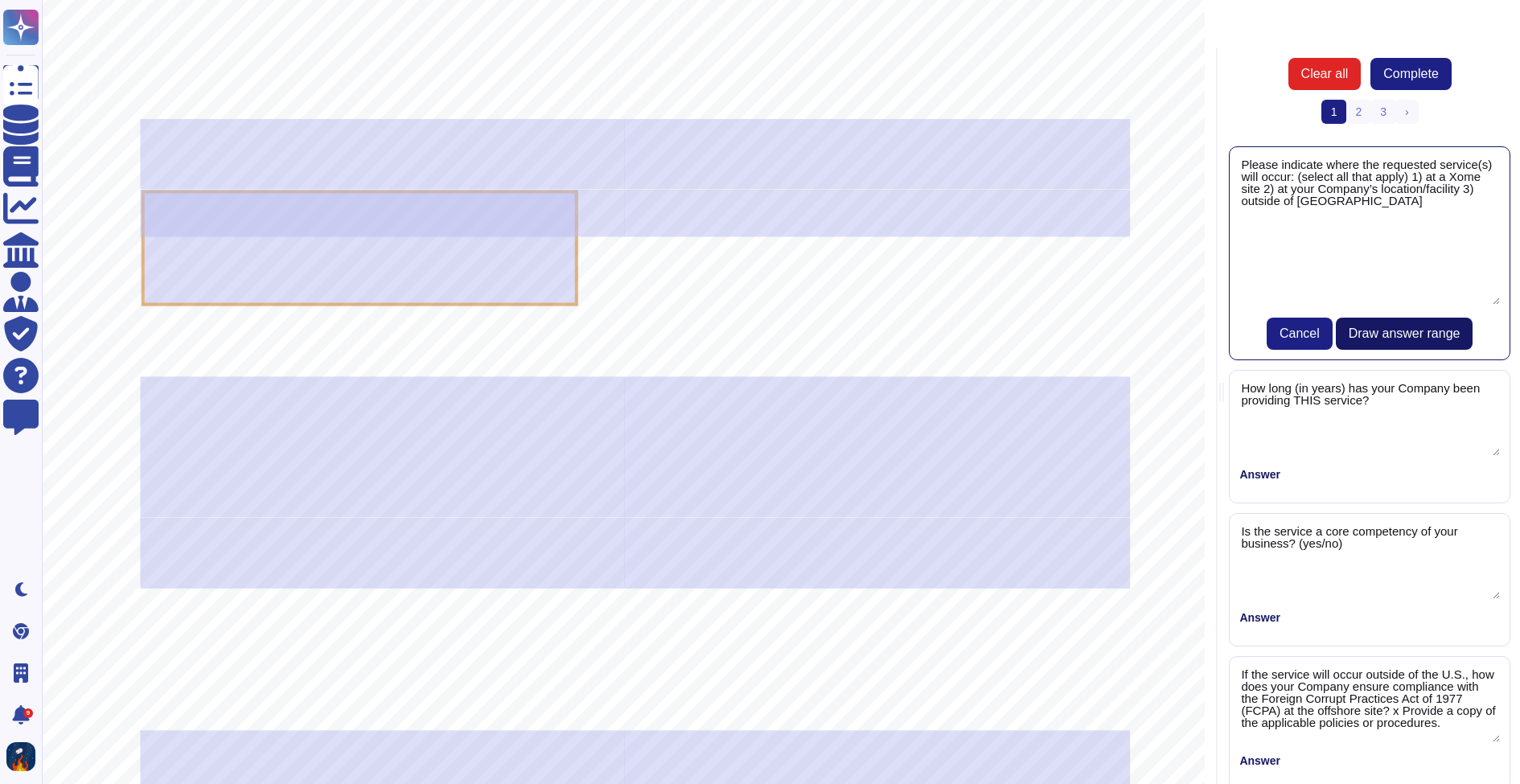 click on "Draw answer range" at bounding box center (1404, 334) 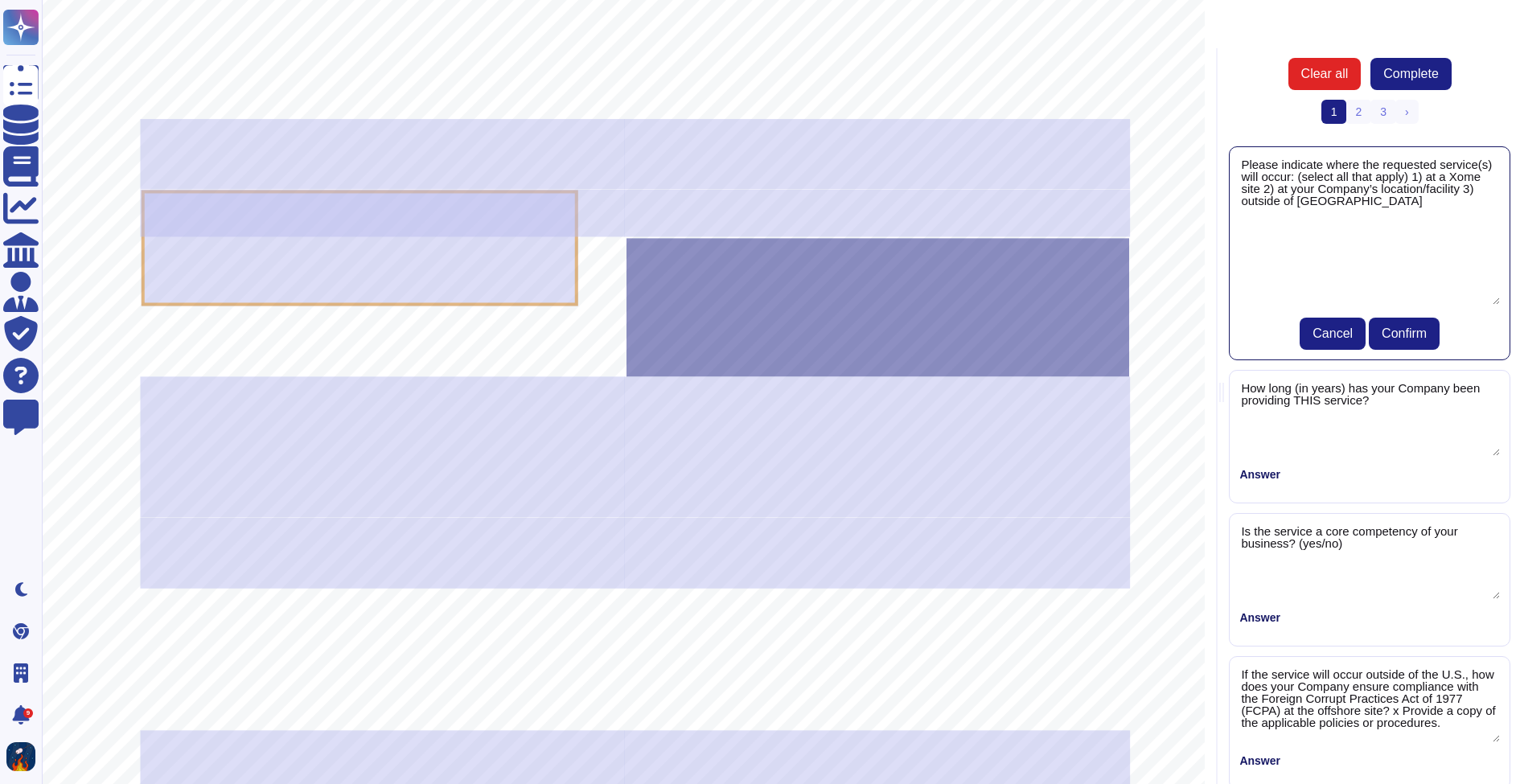 drag, startPoint x: 626, startPoint y: 238, endPoint x: 1129, endPoint y: 376, distance: 521.587 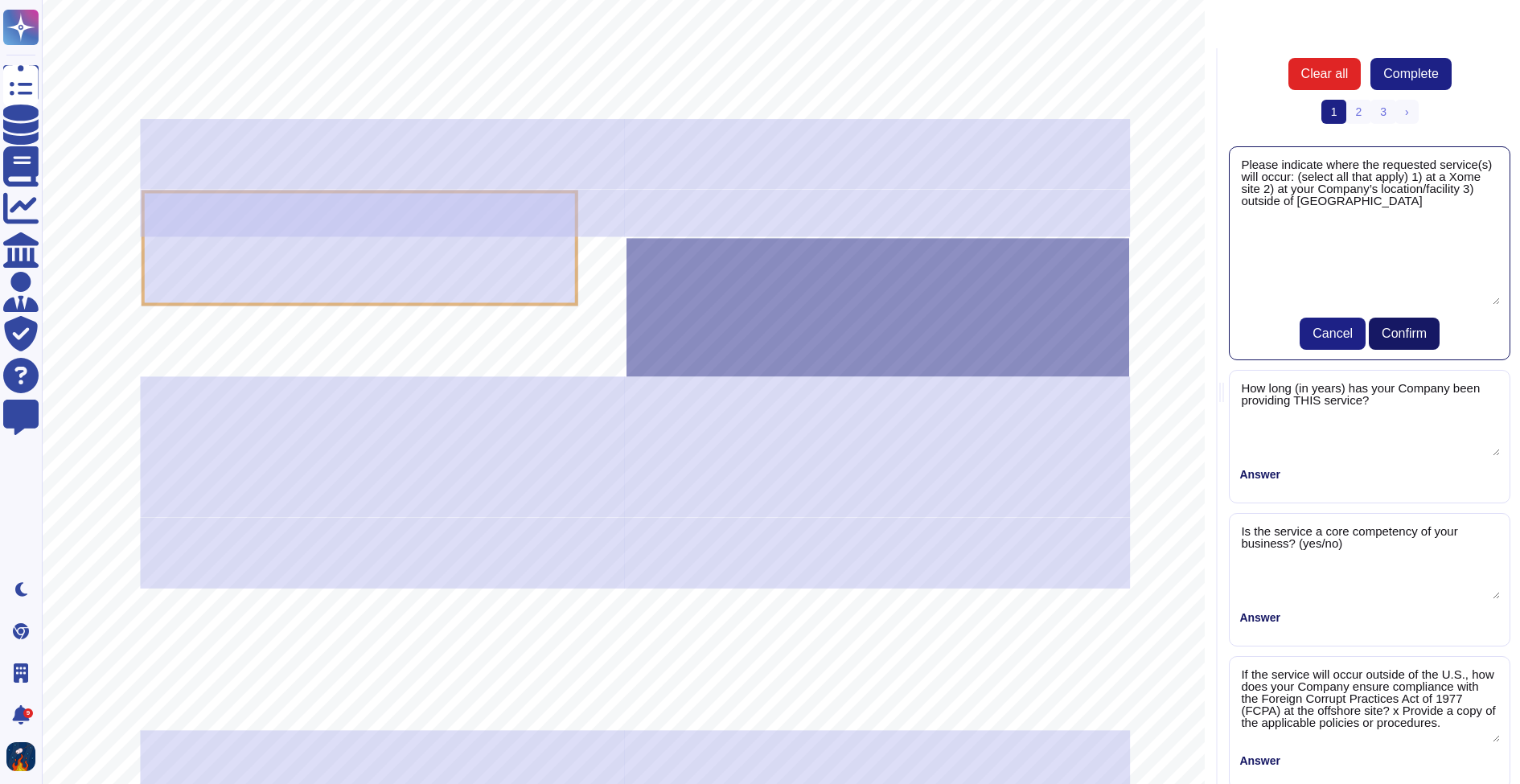 click on "Confirm" at bounding box center (1404, 334) 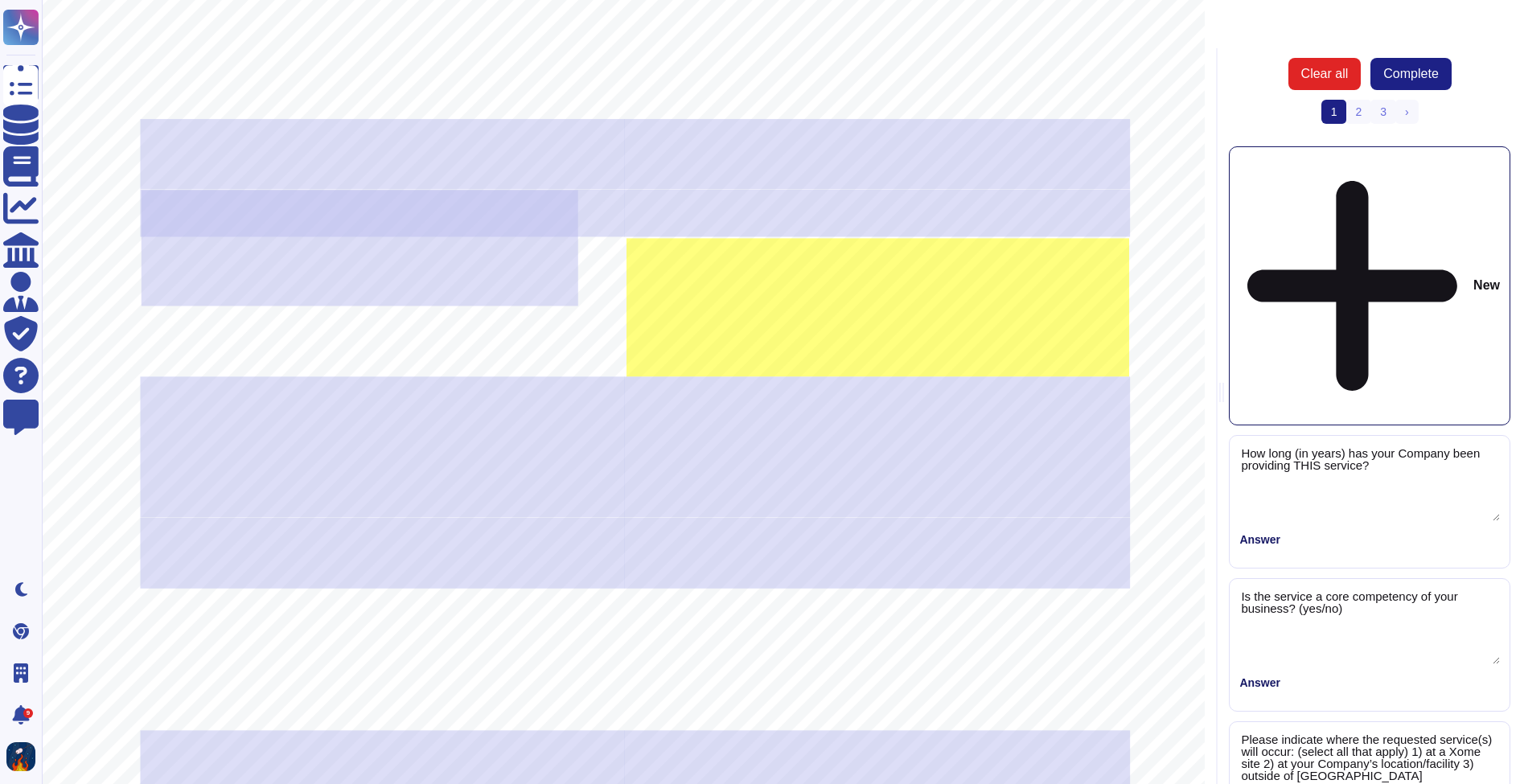 type on "Please indicate where the requested service(s) will occur: (select all that apply) 1) at a Xome site 2) at your Company’s location/facility 3) outside of [GEOGRAPHIC_DATA]" 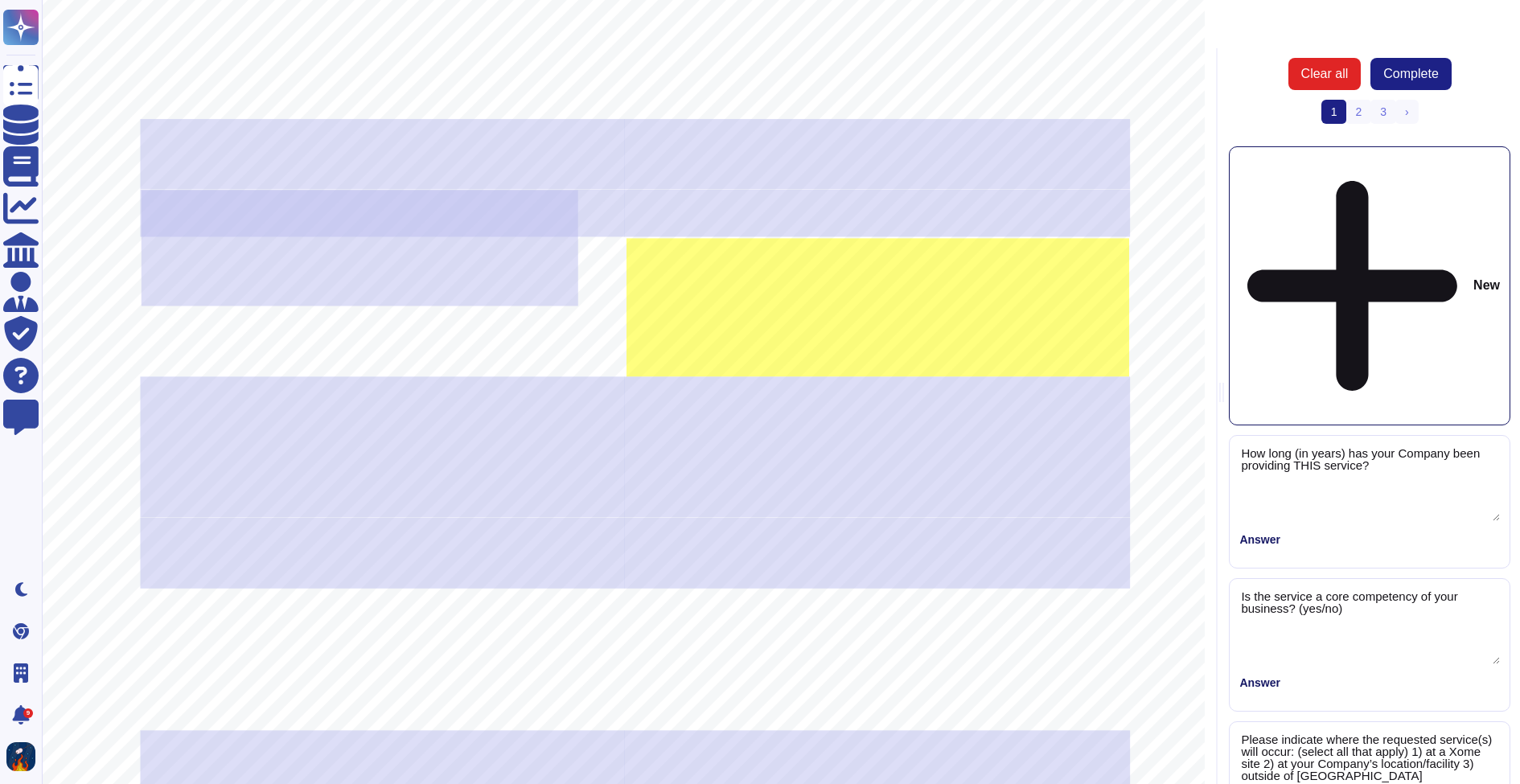 click at bounding box center (877, 307) 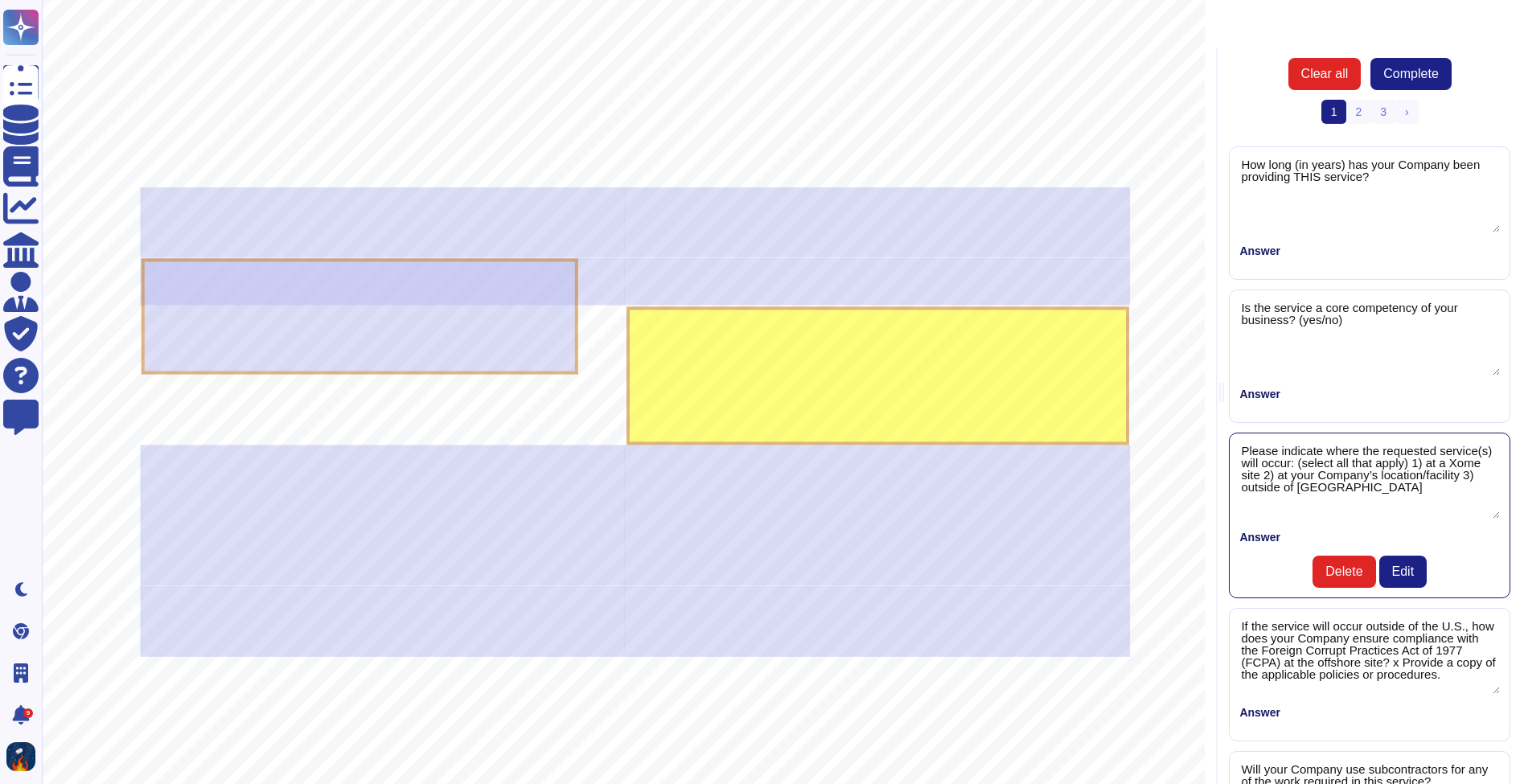 scroll, scrollTop: 493, scrollLeft: 0, axis: vertical 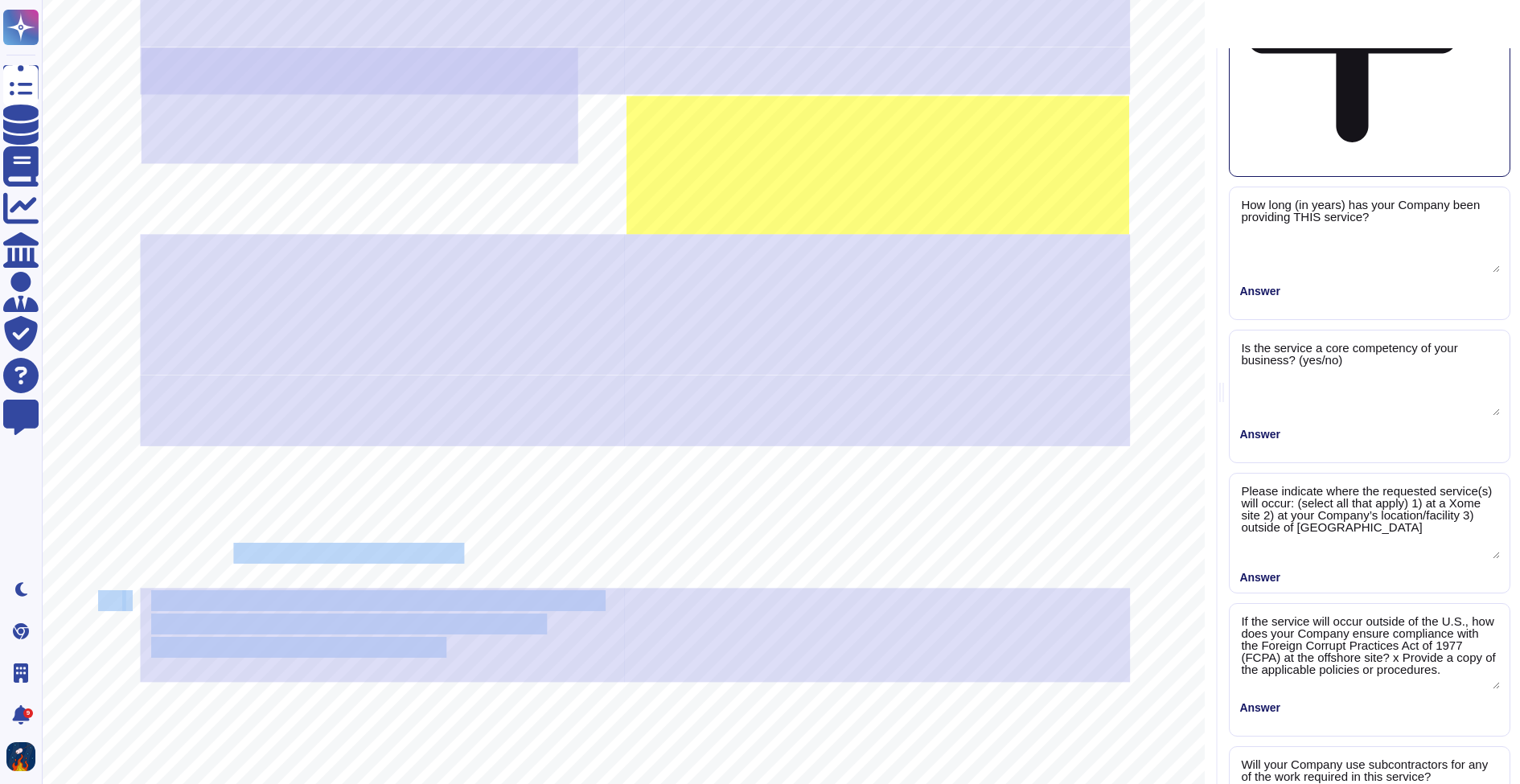 drag, startPoint x: 150, startPoint y: 460, endPoint x: 231, endPoint y: 556, distance: 125.60653 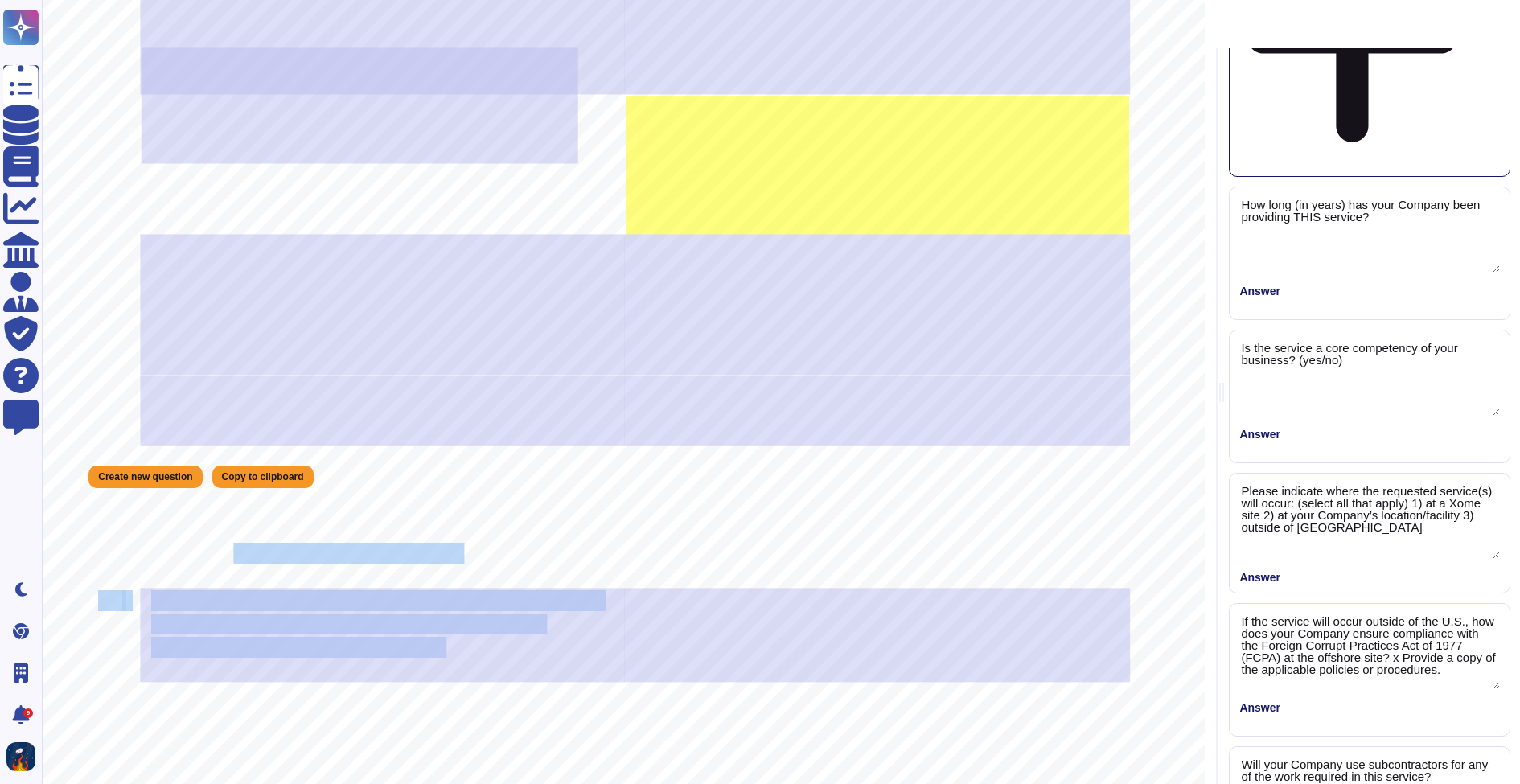 click on "Provide a copy of your Company’s Third-Party" at bounding box center [355, 532] 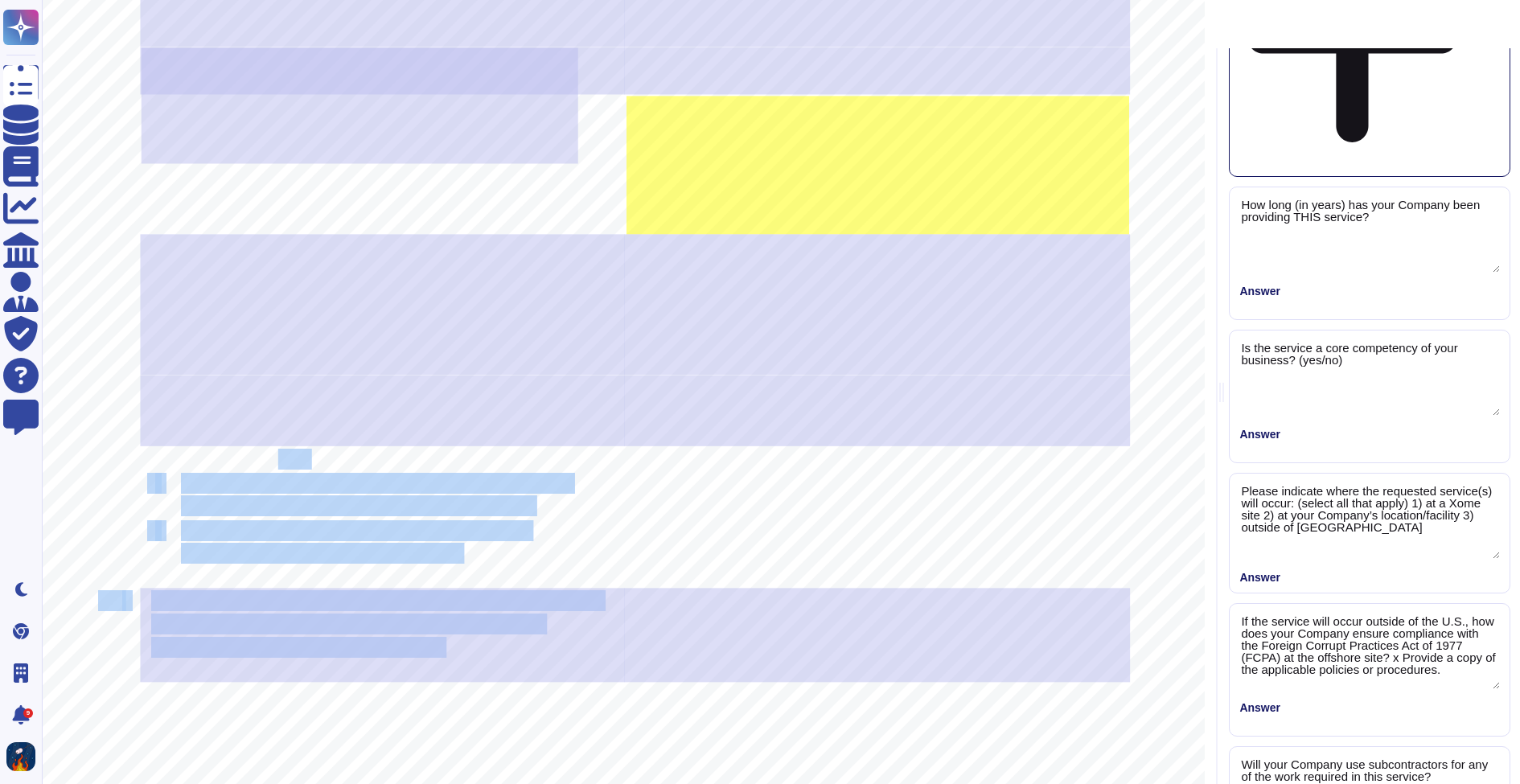 drag, startPoint x: 150, startPoint y: 458, endPoint x: 282, endPoint y: 467, distance: 132.30646 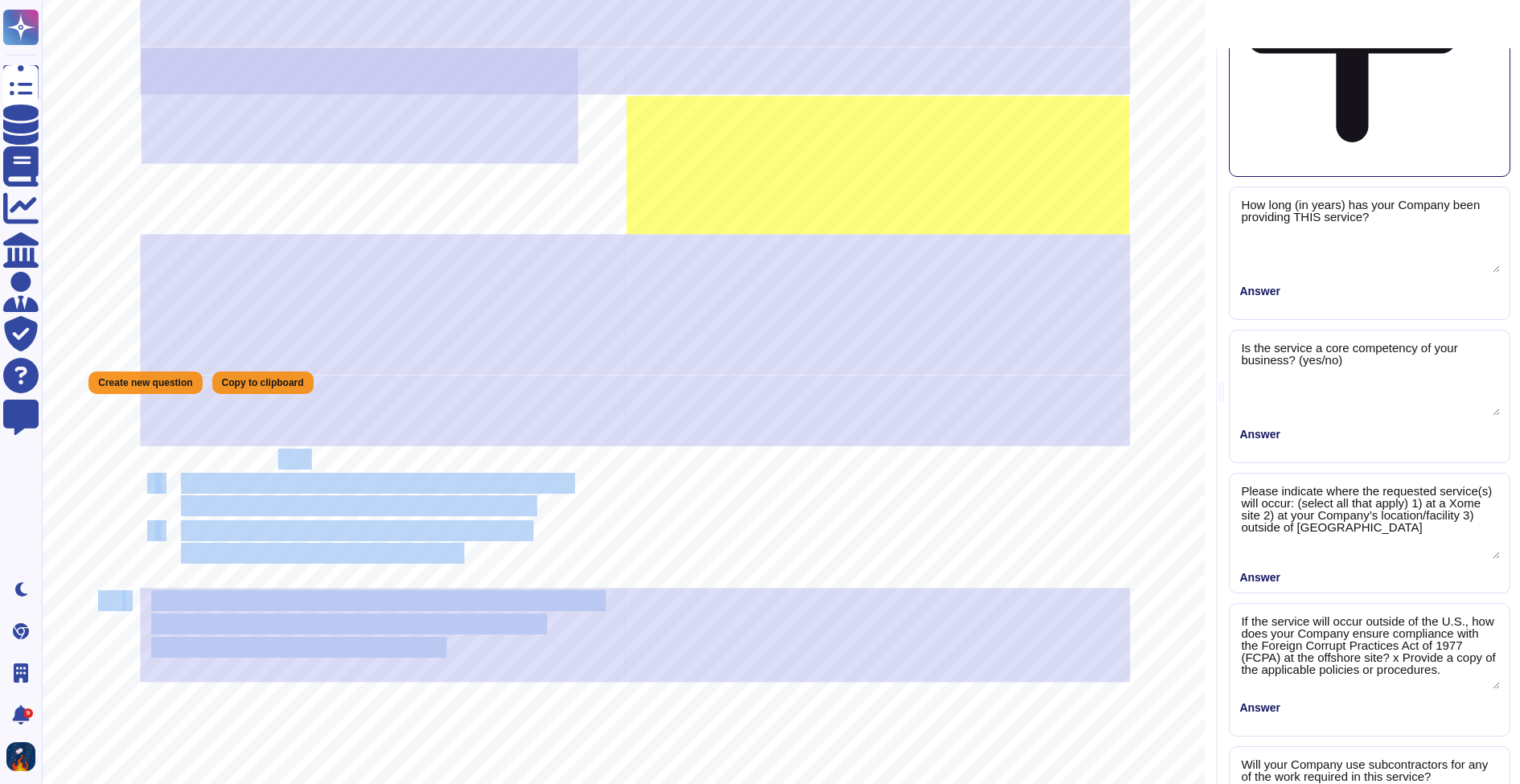 click on "each sub-contractor on a separate document." at bounding box center (356, 507) 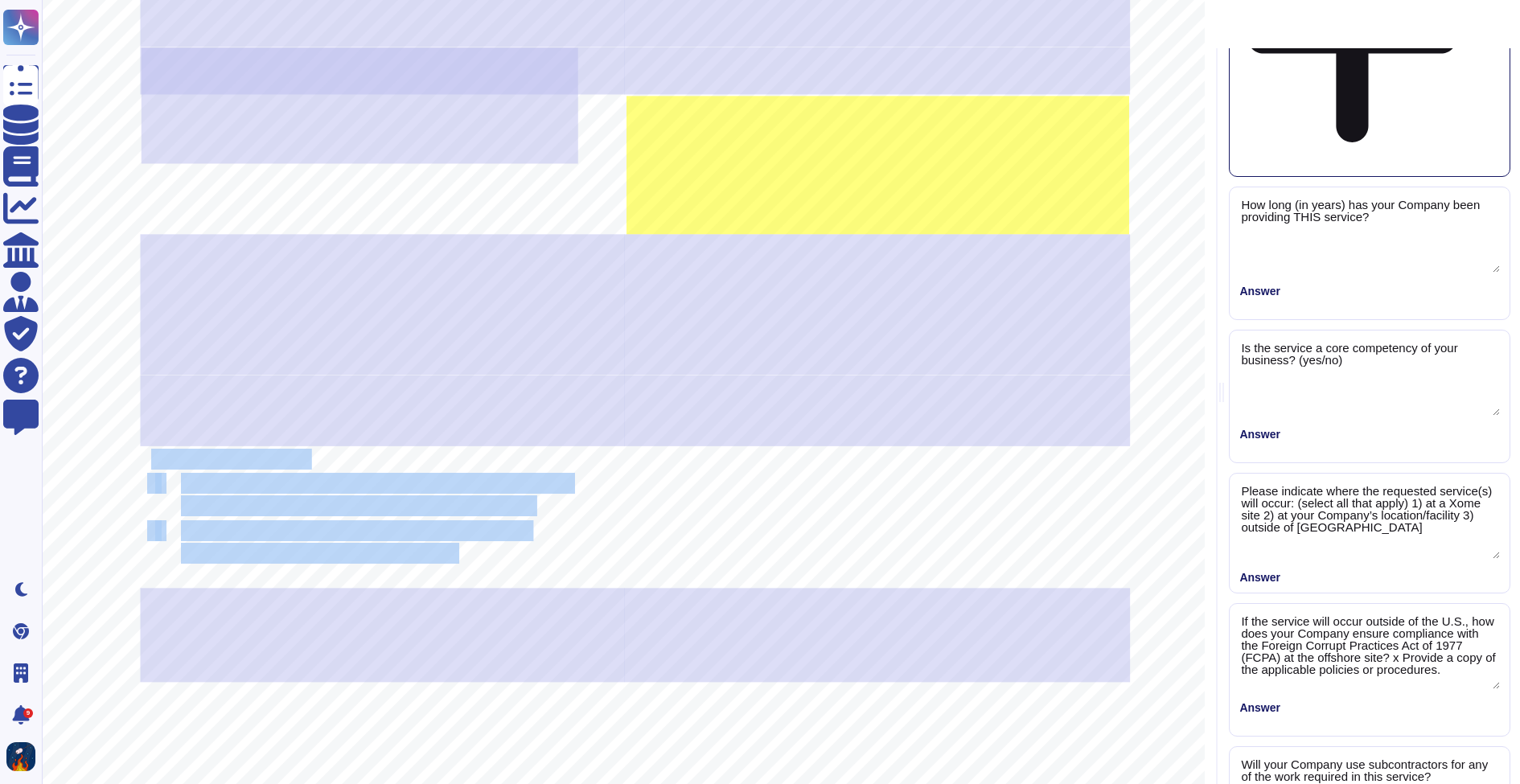 drag, startPoint x: 458, startPoint y: 554, endPoint x: 150, endPoint y: 460, distance: 322.02484 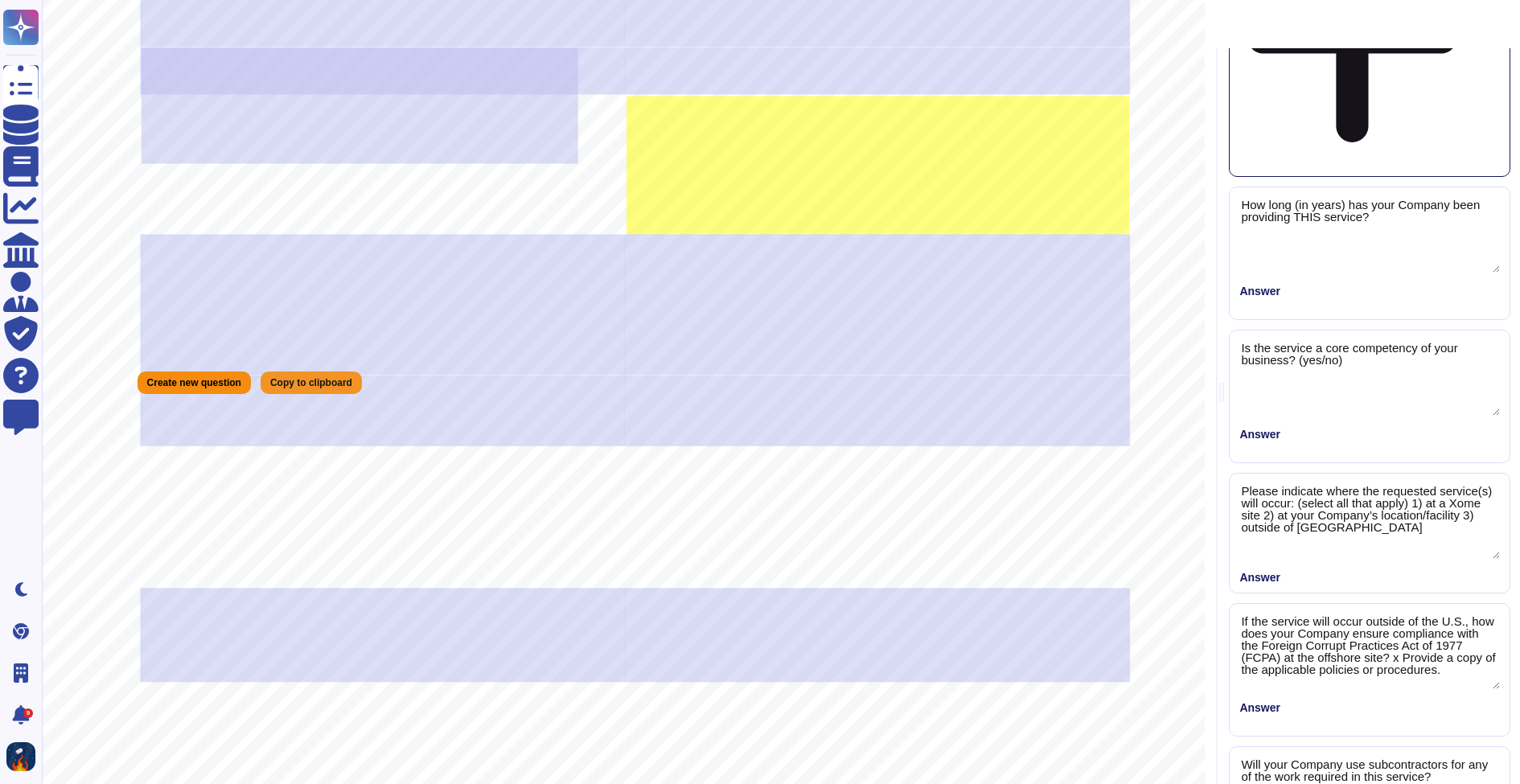 scroll, scrollTop: 0, scrollLeft: 0, axis: both 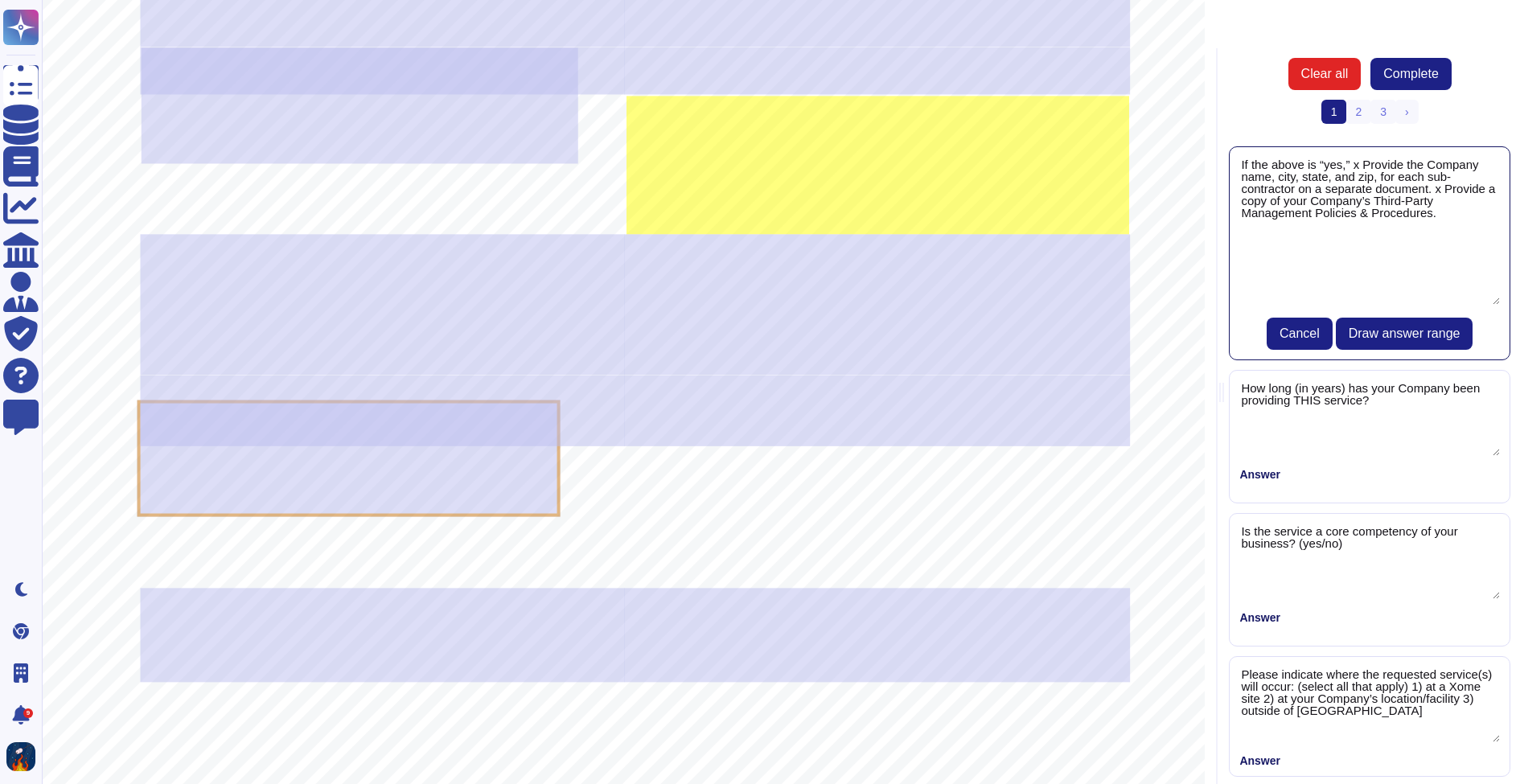 type on "If the above is “yes,” x Provide the Company name, city, state, and zip, for each sub-contractor on a separate document. x Provide a copy of your Company’s Third-Party Management Policies & Procedures." 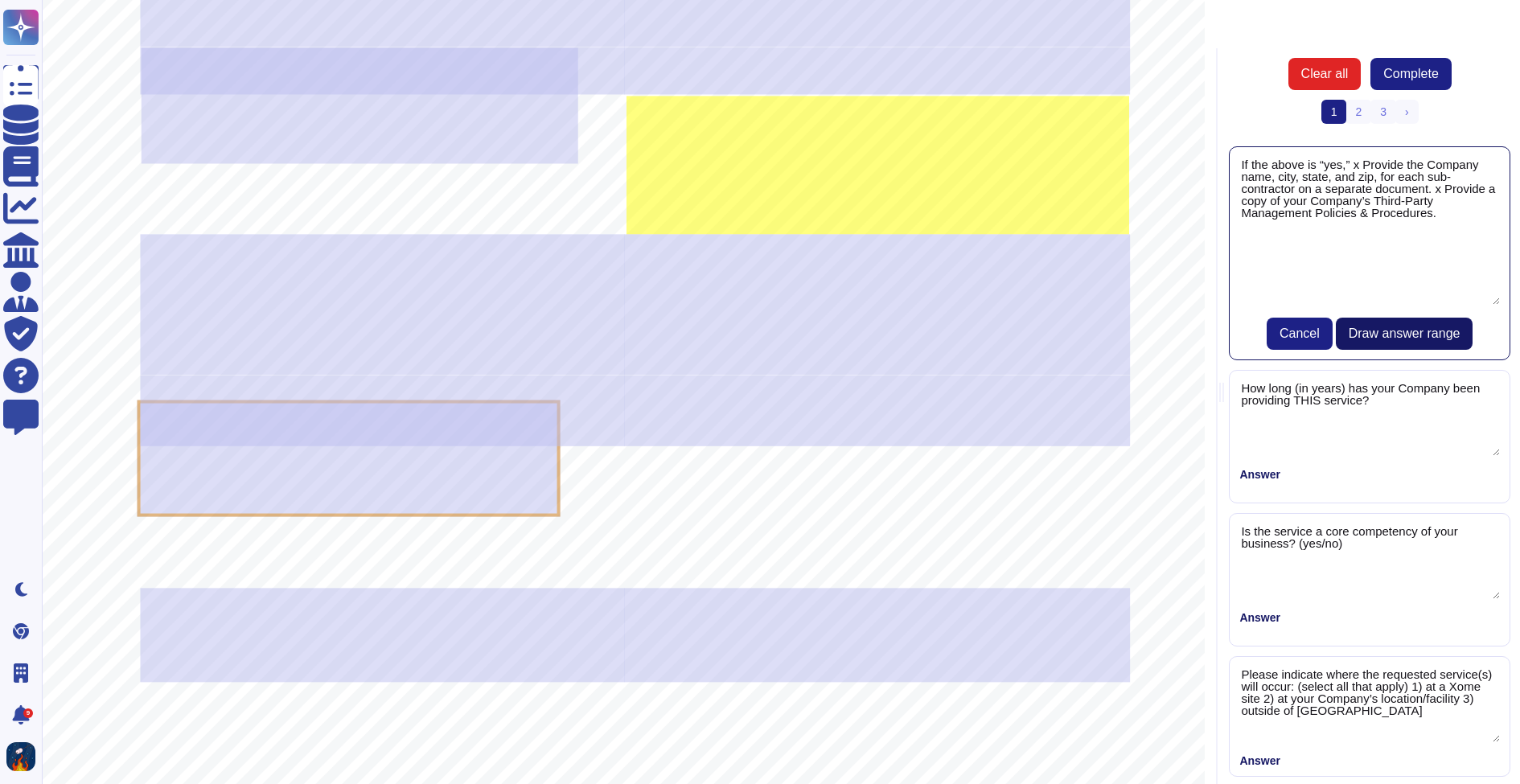 click on "Draw answer range" at bounding box center (1404, 334) 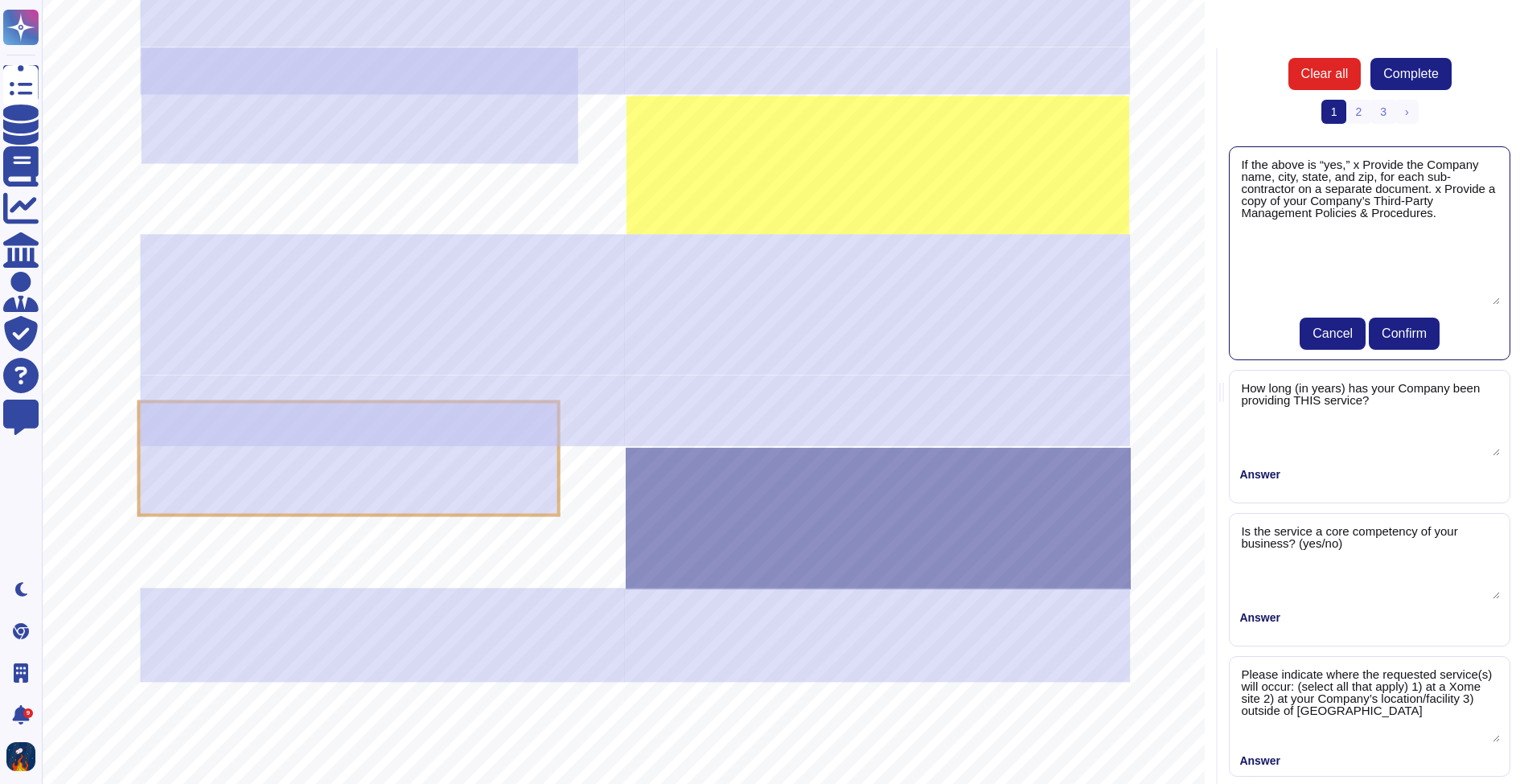 drag, startPoint x: 626, startPoint y: 447, endPoint x: 1131, endPoint y: 585, distance: 523.516 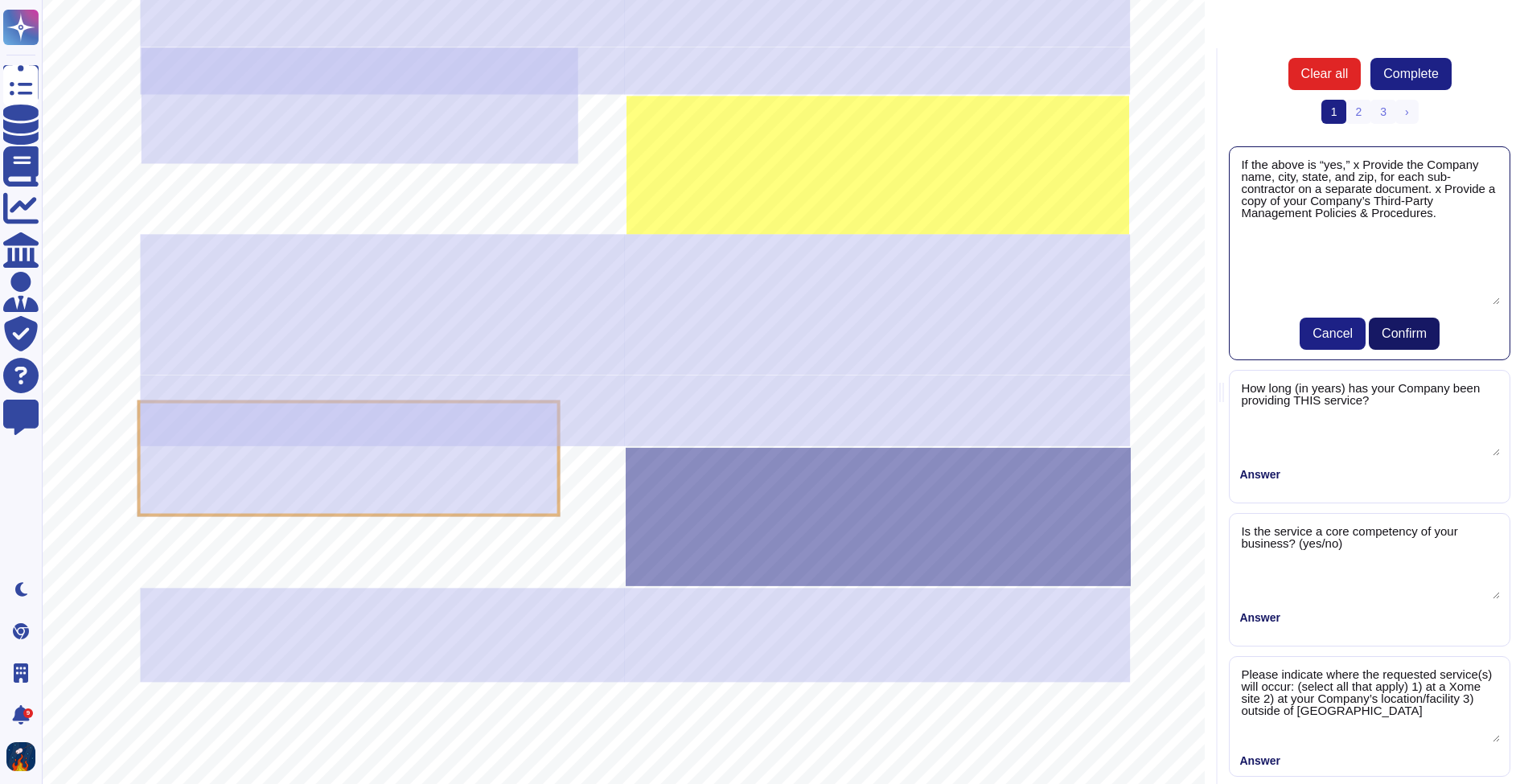 click on "Confirm" at bounding box center (1404, 334) 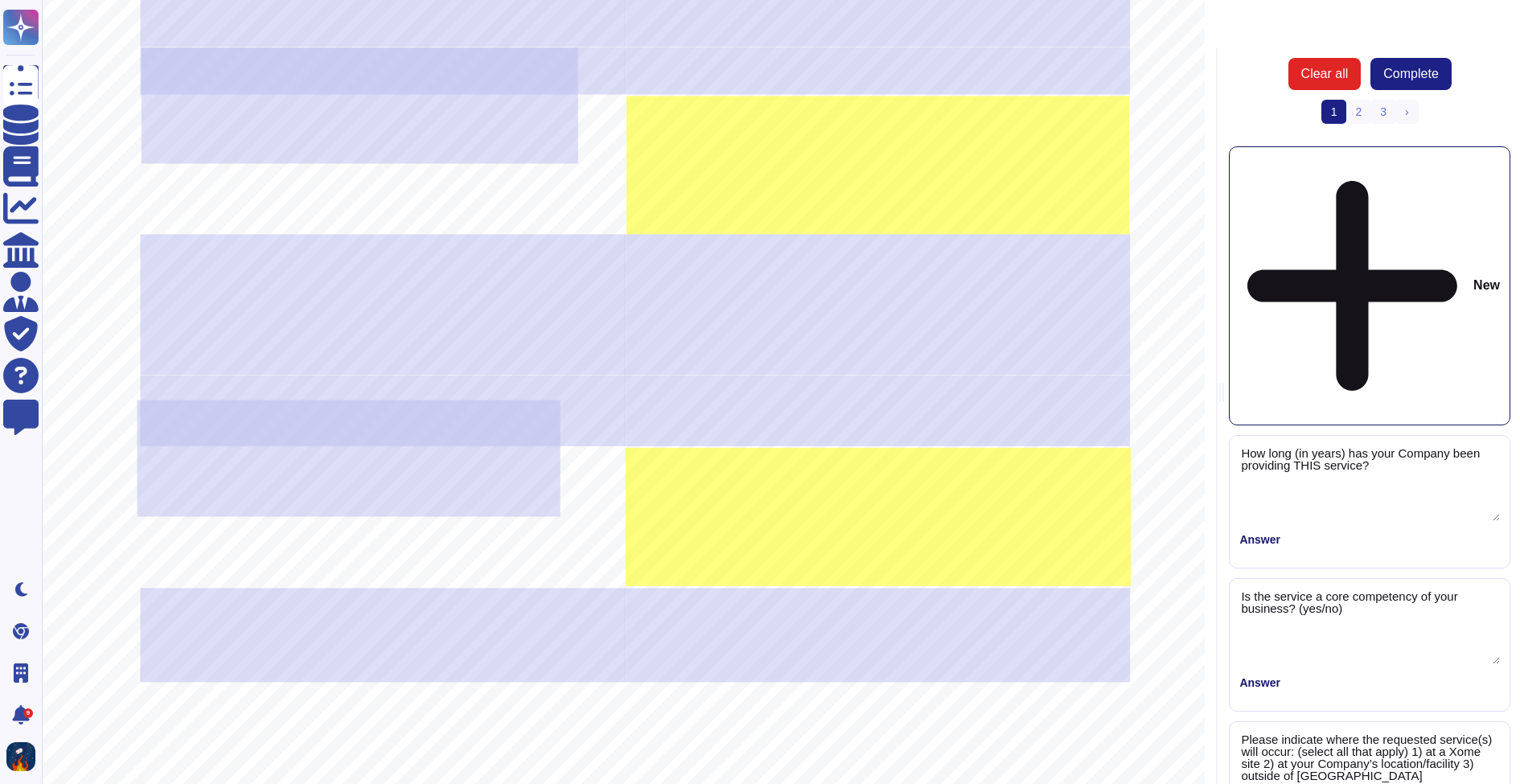 type on "If the above is “yes,” x Provide the Company name, city, state, and zip, for each sub-contractor on a separate document. x Provide a copy of your Company’s Third-Party Management Policies & Procedures." 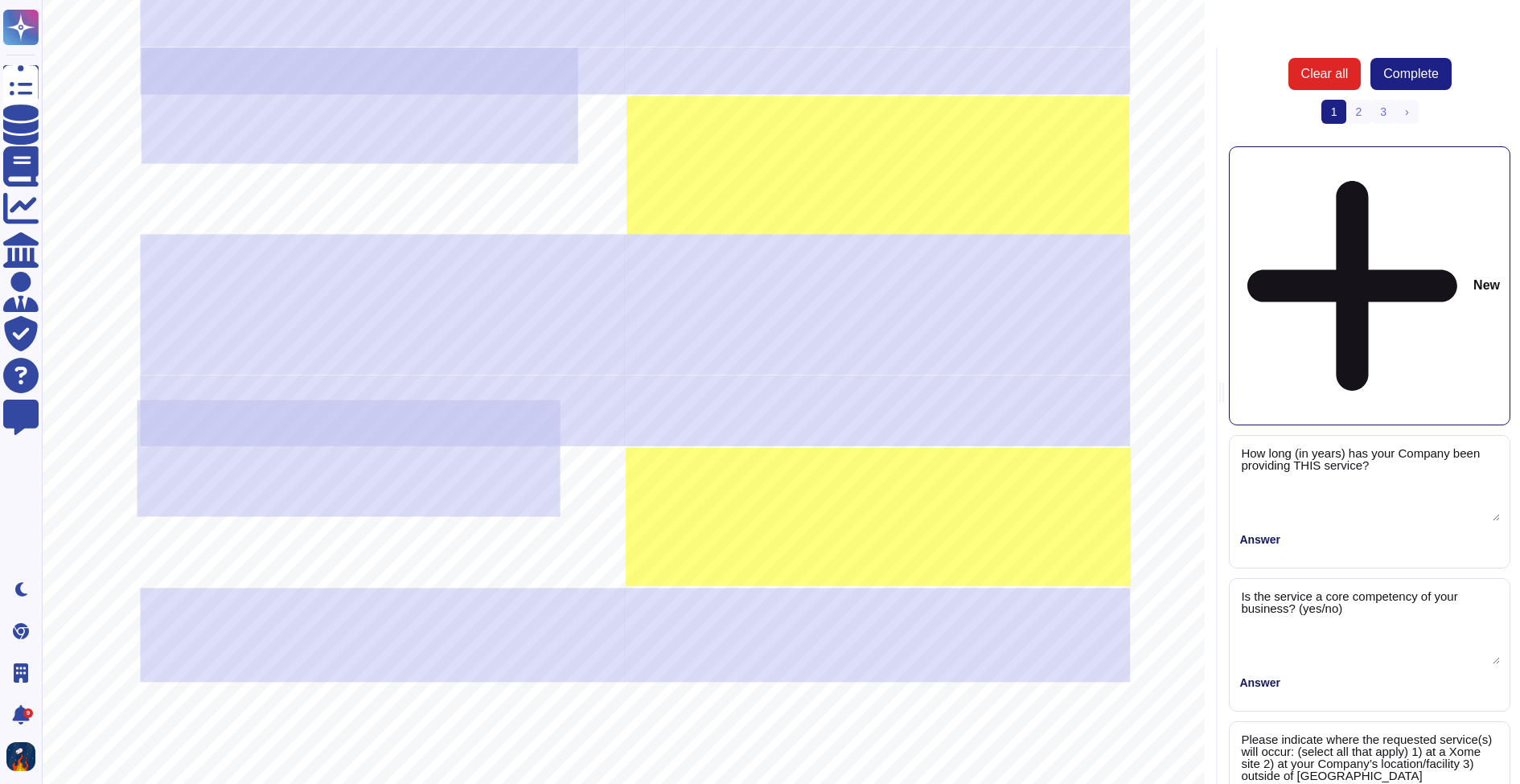 click at bounding box center [878, 517] 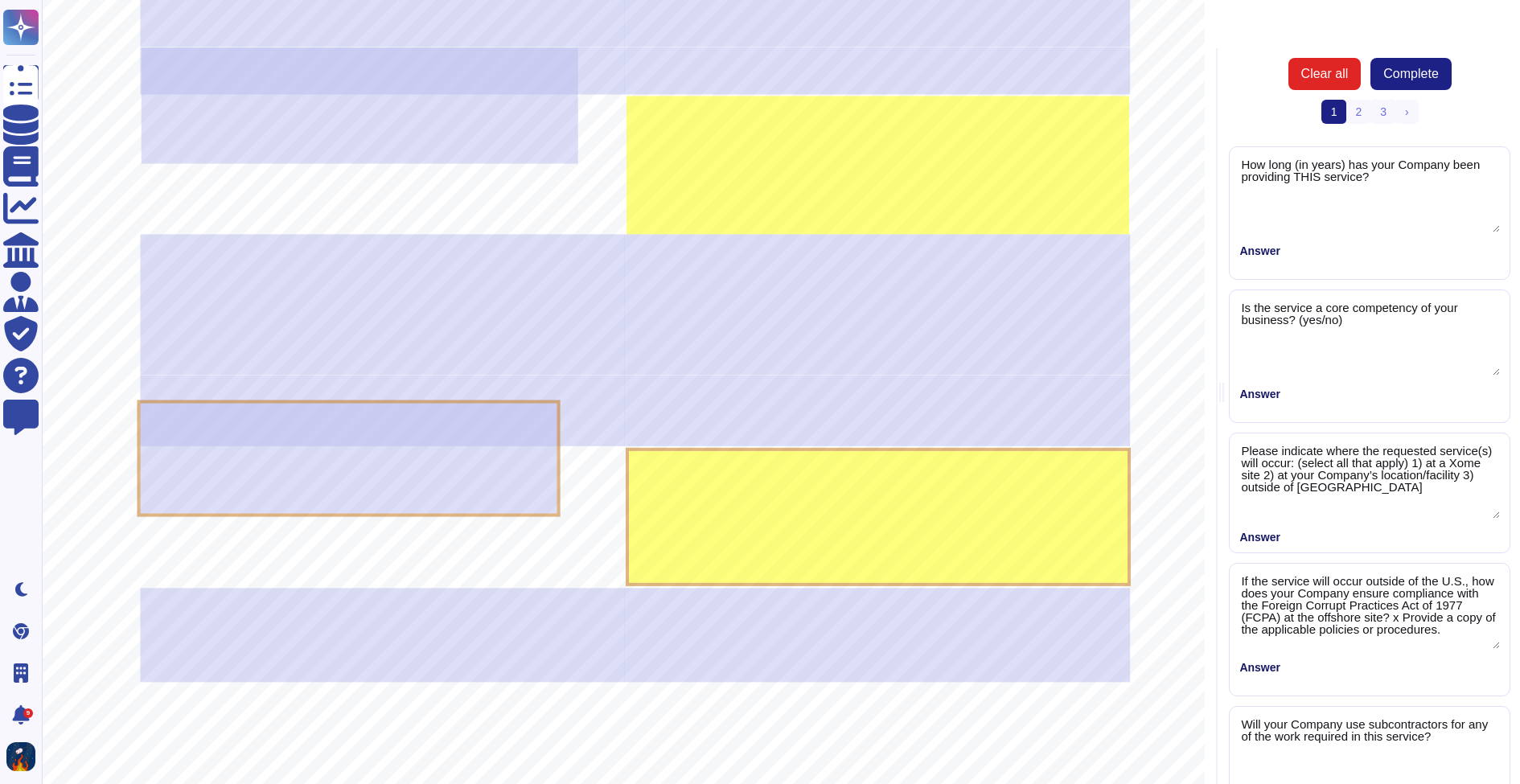 click at bounding box center (623, 32) 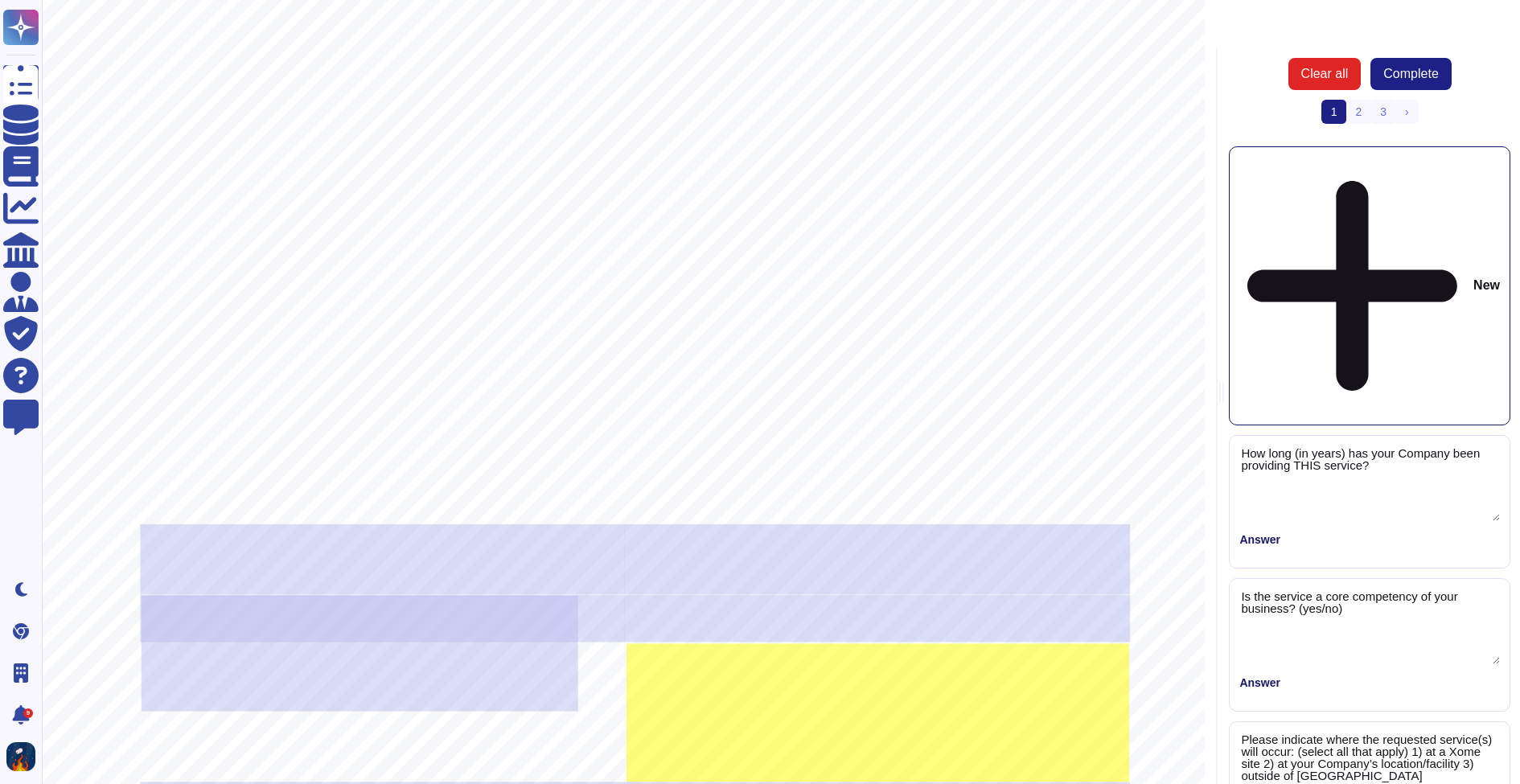 scroll, scrollTop: 0, scrollLeft: 0, axis: both 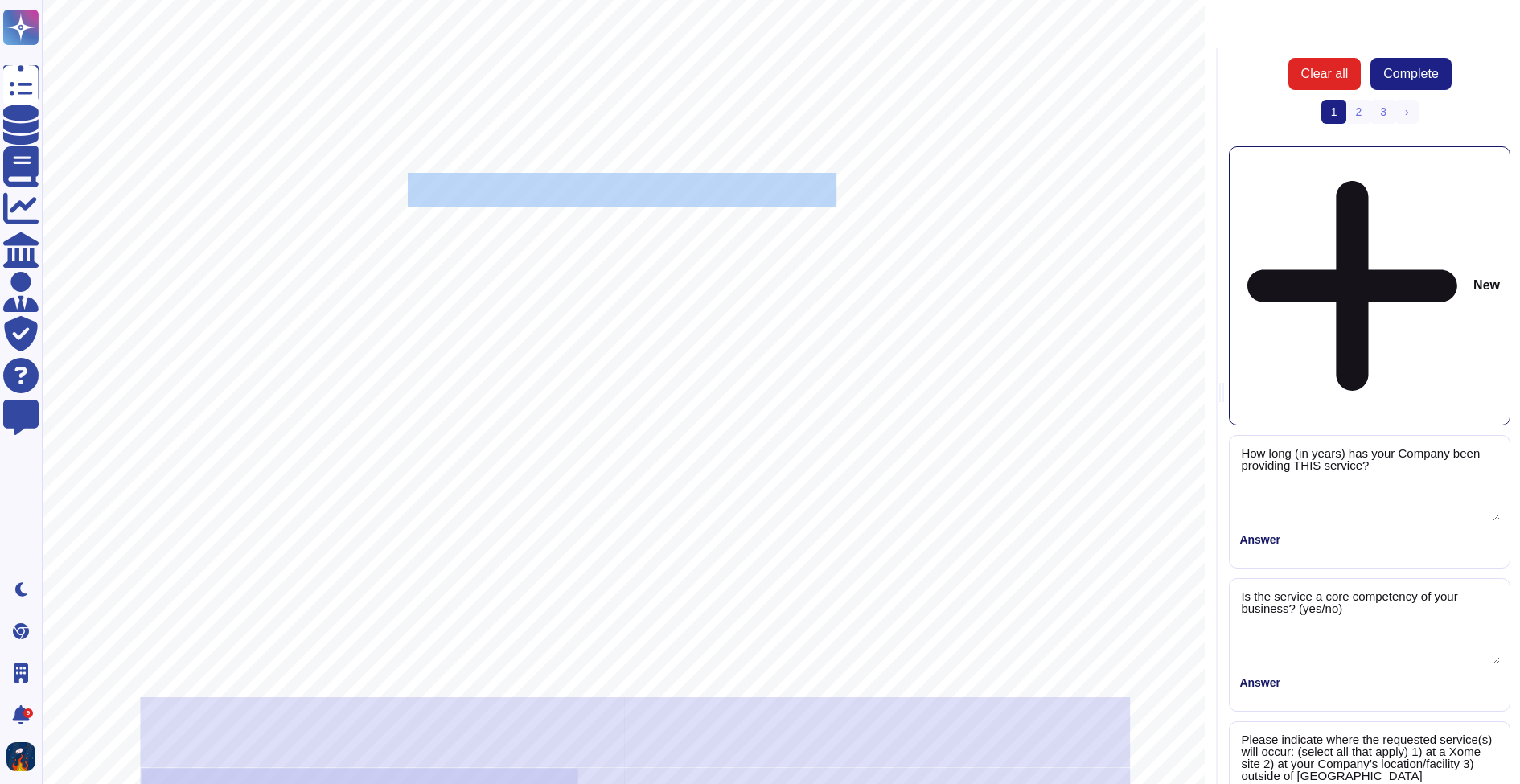 drag, startPoint x: 411, startPoint y: 191, endPoint x: 836, endPoint y: 183, distance: 425.0753 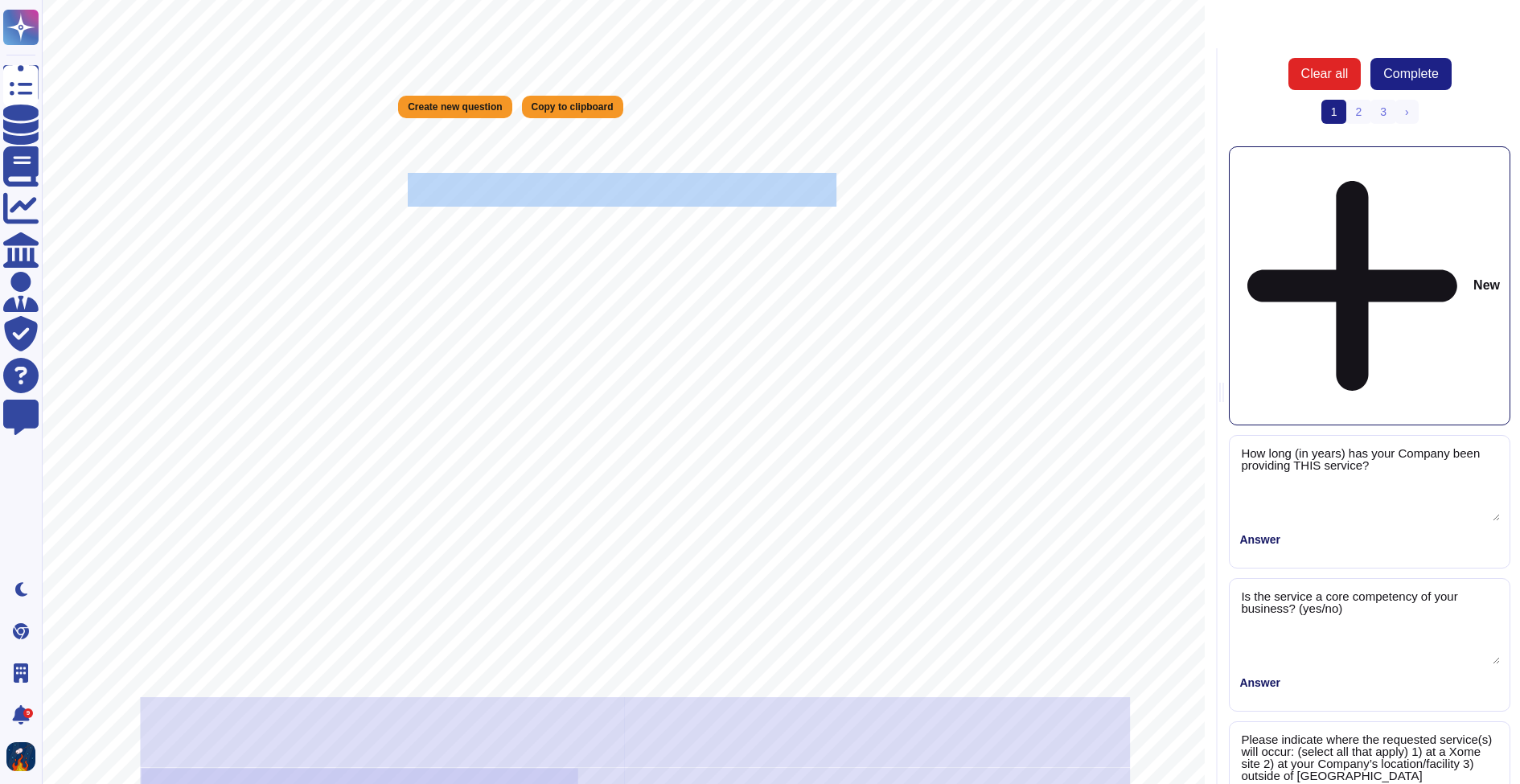 click on "v. 02-2024 Vendor Engagement Questionnaire Below are questions that Vendor Risk Management requires to approve any new engagement/service with a Vendor. It is imperative that these questions are answered accurately and quickly to ensure there are no delays in starting the service. If a question is not applicable, please answer “N/A” – do not leave it blank. This may cause unnecessary delays. Please provide the   PRIMARY   point of contact   FOR THIS SERVICE   at your Company. Name Title Direct Phone Email Address Address (if different than Company address) Service Specific Questions 1.   Describe the service for which you are being engaged: 2.   How long (in years) has your Company been providing   THIS service? 3.   Is the service a core competency of your business? (yes/no) 4.   Please indicate where the requested service(s) will occur: (select all that apply) 1)   at a Xome site 2)   at your Company’s location/facility 3)   outside of [GEOGRAPHIC_DATA].   x   procedures. 5     5a.   x   x   5b." at bounding box center [623, 753] 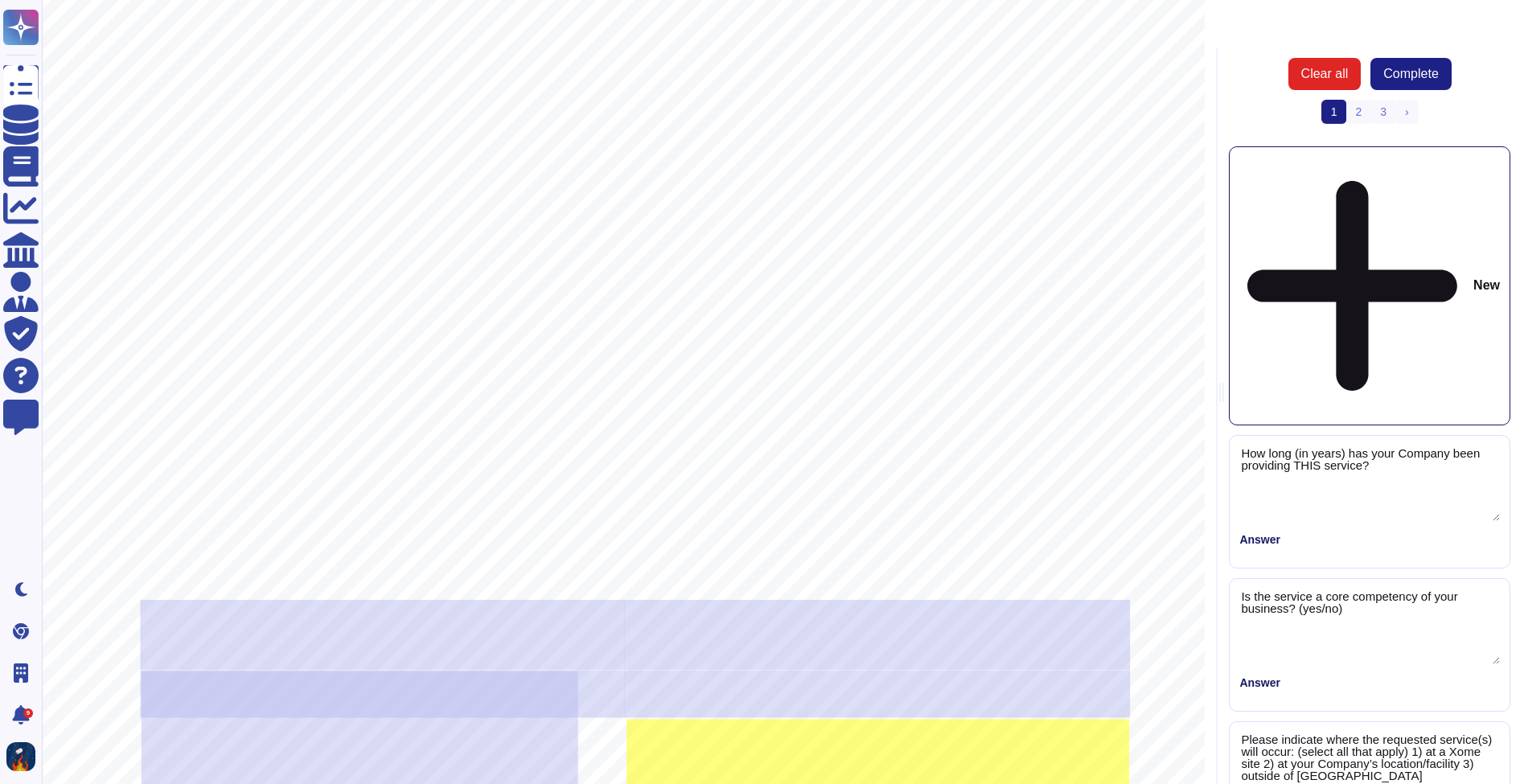 scroll, scrollTop: 0, scrollLeft: 0, axis: both 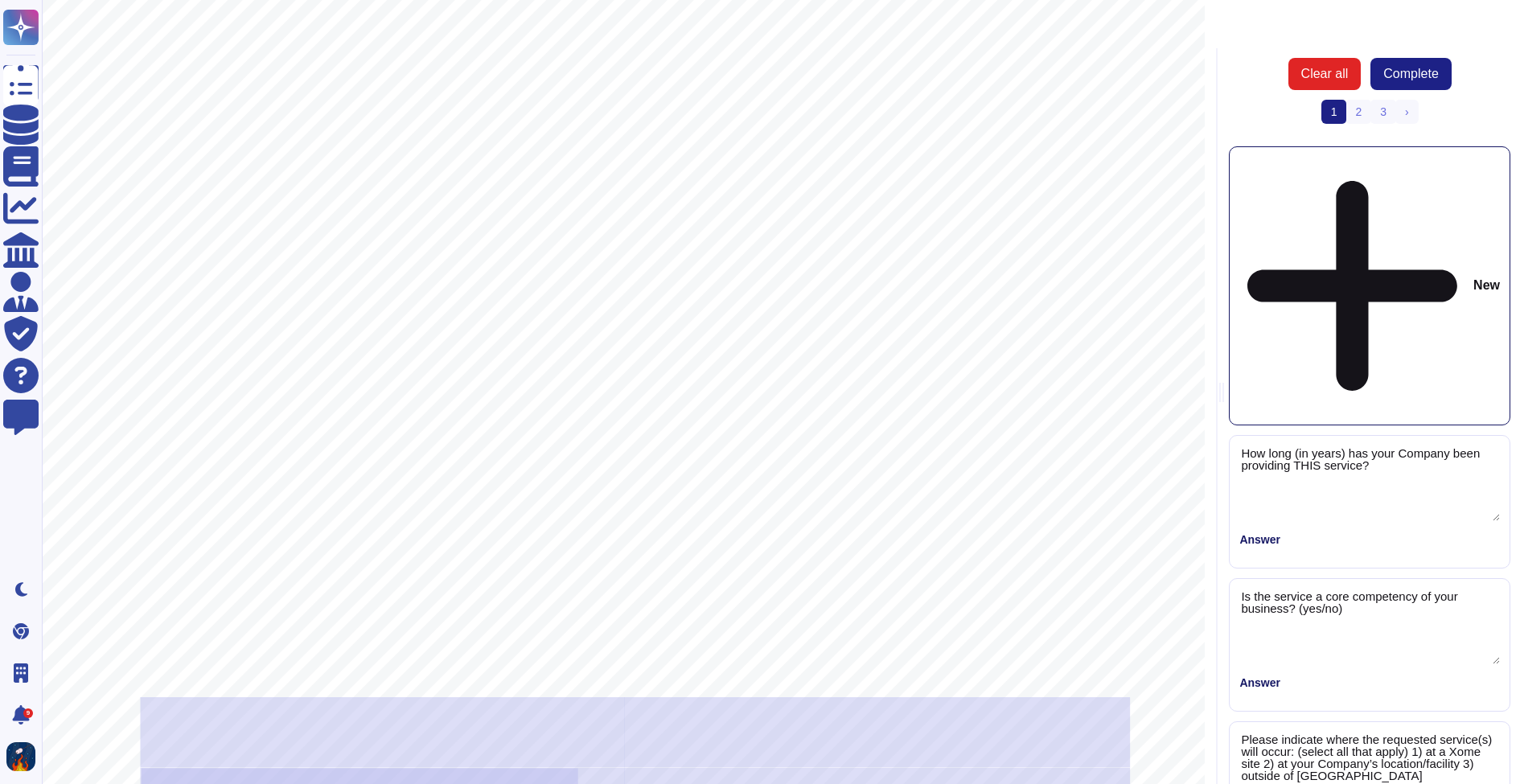 click on "v. 02-2024 Vendor Engagement Questionnaire Below are questions that Vendor Risk Management requires to approve any new engagement/service with a Vendor. It is imperative that these questions are answered accurately and quickly to ensure there are no delays in starting the service. If a question is not applicable, please answer “N/A” – do not leave it blank. This may cause unnecessary delays. Please provide the   PRIMARY   point of contact   FOR THIS SERVICE   at your Company. Name Title Direct Phone Email Address Address (if different than Company address) Service Specific Questions 1.   Describe the service for which you are being engaged: 2.   How long (in years) has your Company been providing   THIS service? 3.   Is the service a core competency of your business? (yes/no) 4.   Please indicate where the requested service(s) will occur: (select all that apply) 1)   at a Xome site 2)   at your Company’s location/facility 3)   outside of [GEOGRAPHIC_DATA].   x   procedures. 5     5a.   x   x   5b." at bounding box center (623, 753) 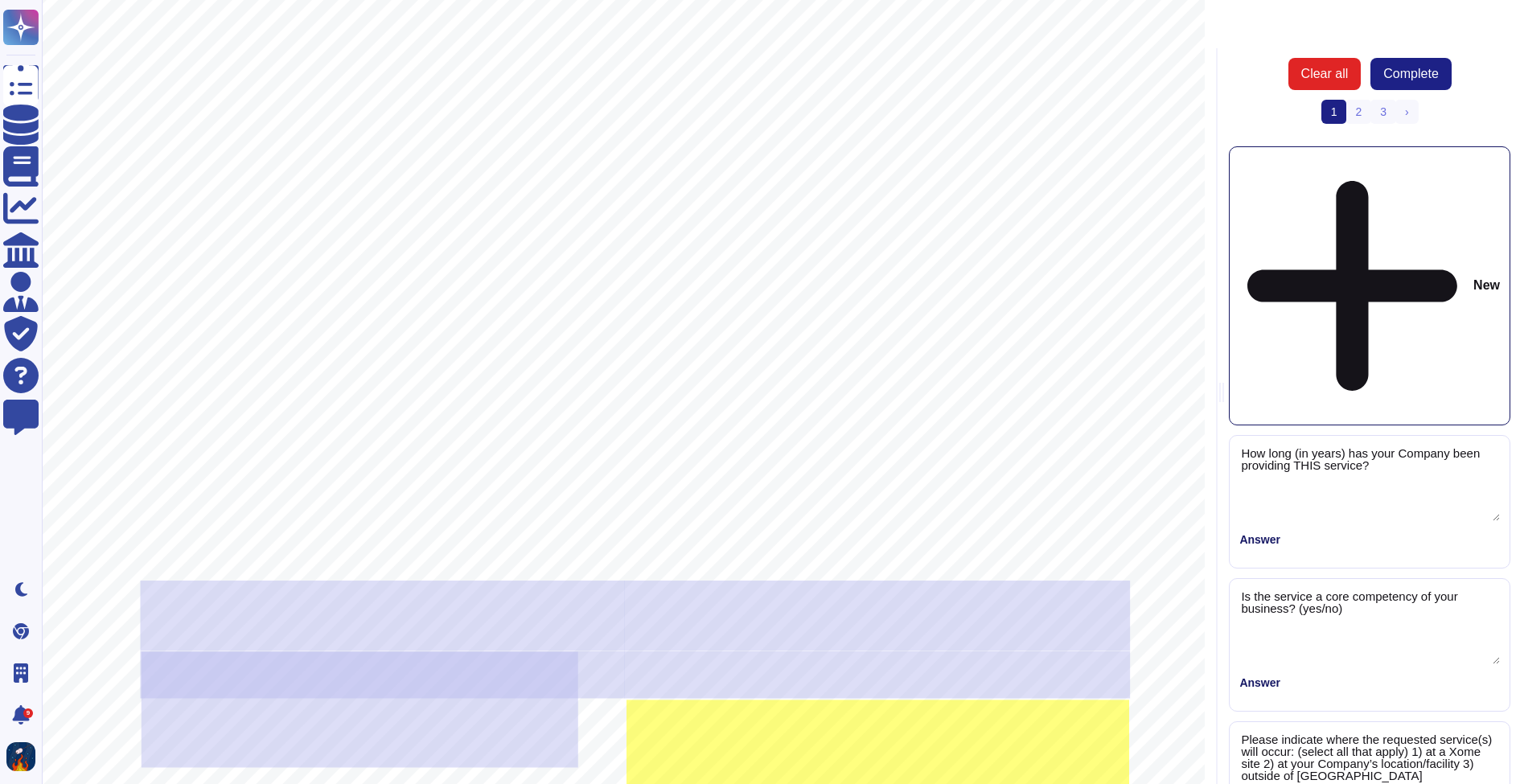 scroll, scrollTop: 0, scrollLeft: 0, axis: both 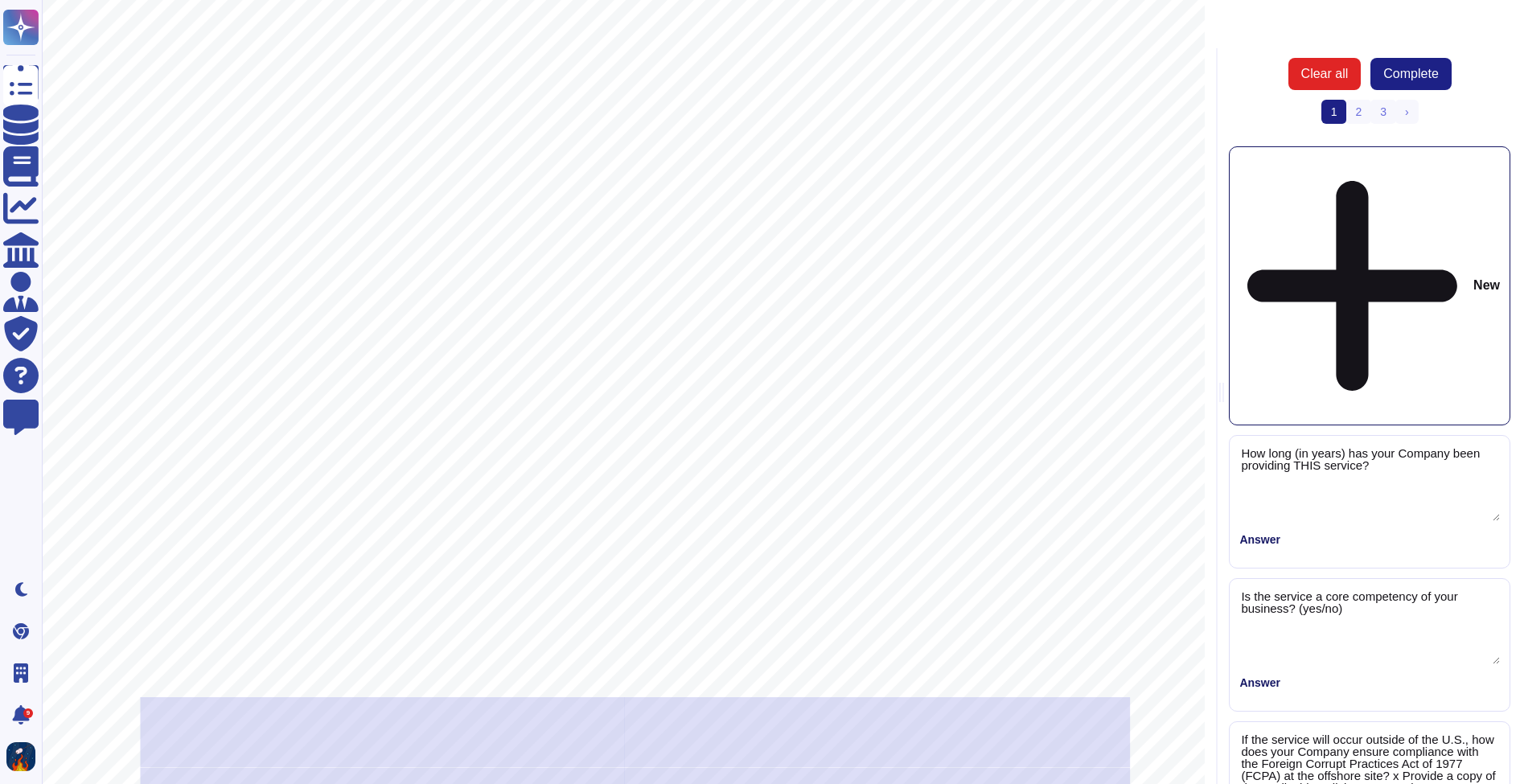 type on "How long (in years) has your Company been providing THIS service?" 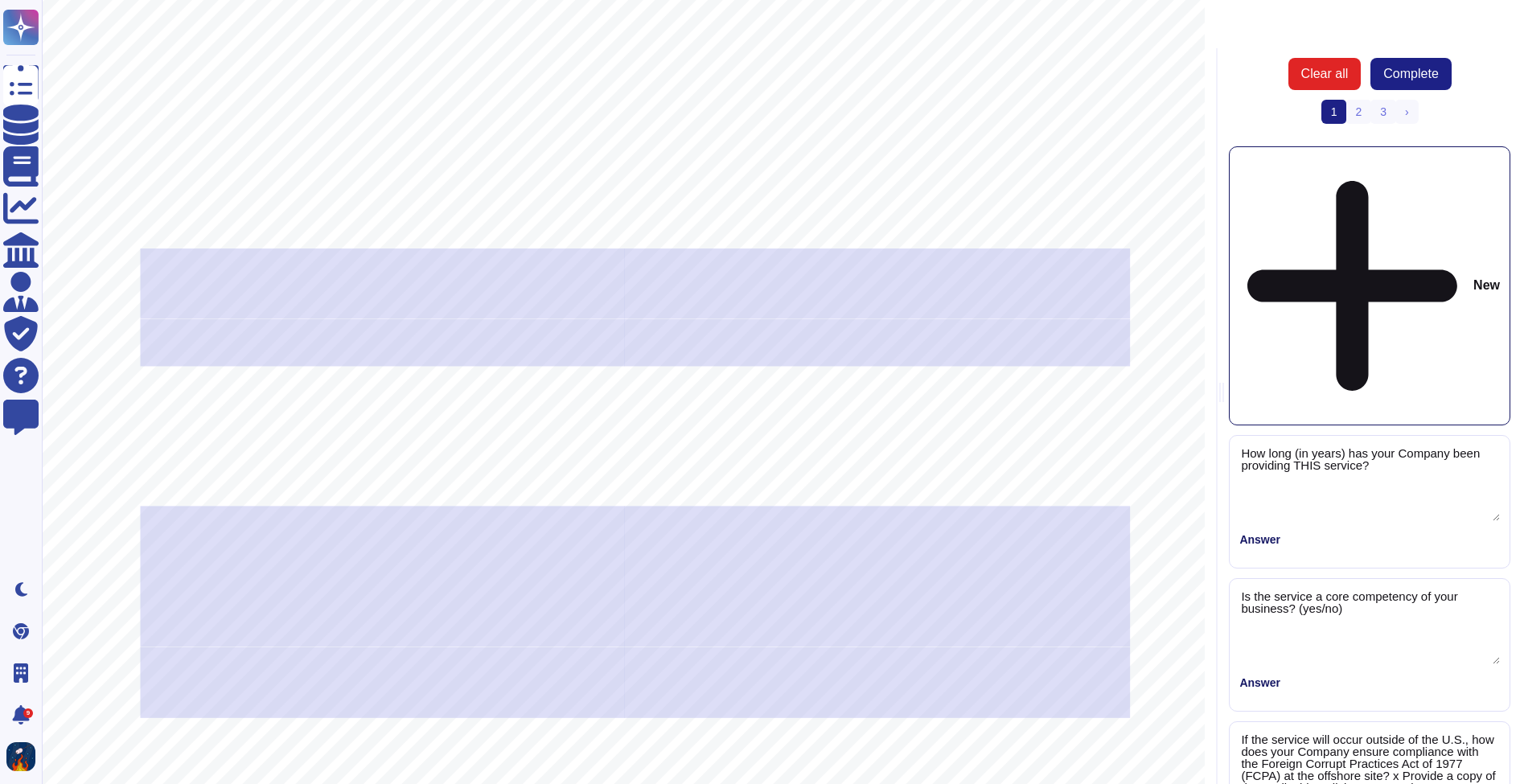 scroll, scrollTop: 450, scrollLeft: 0, axis: vertical 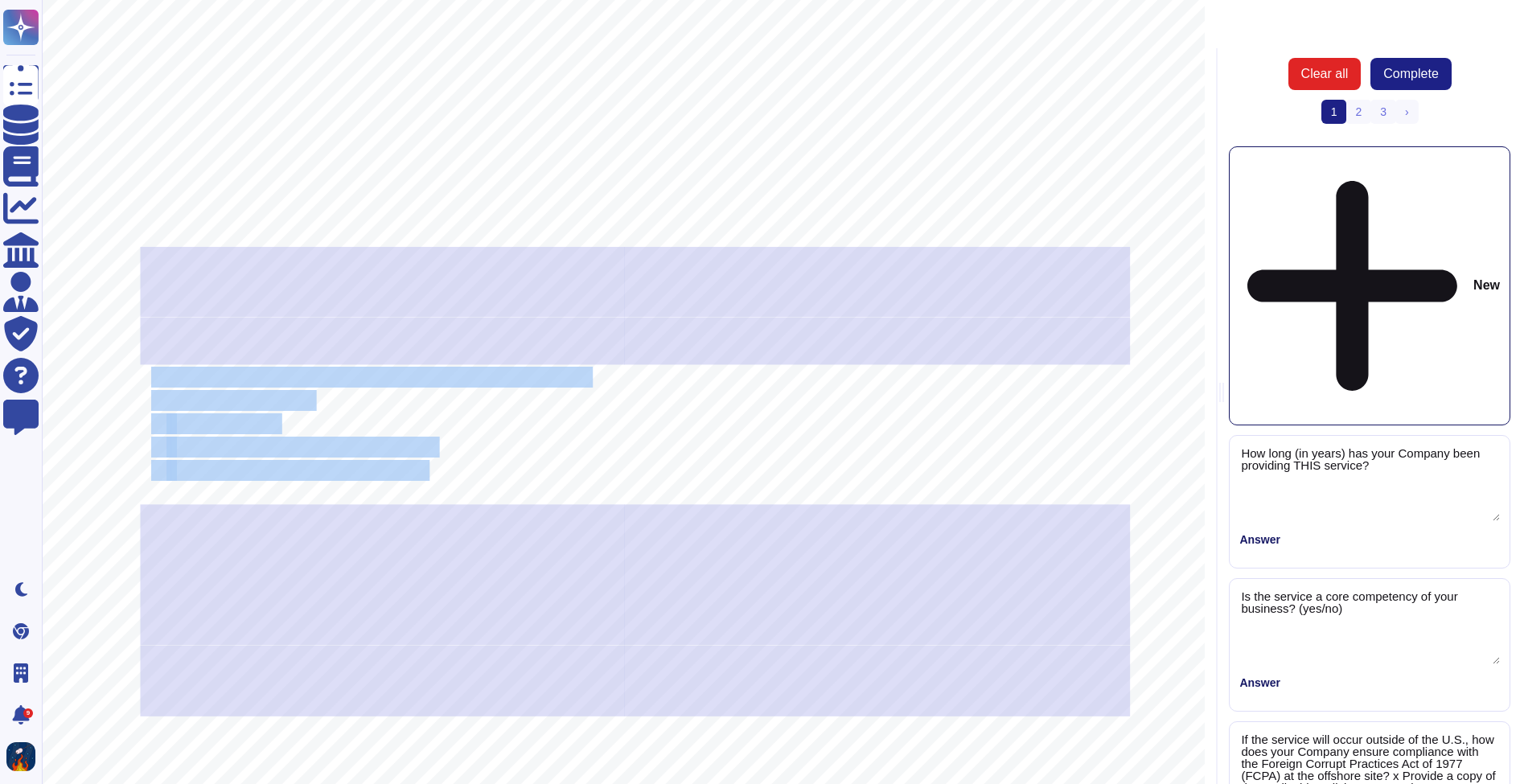 drag, startPoint x: 152, startPoint y: 377, endPoint x: 382, endPoint y: 469, distance: 247.7176 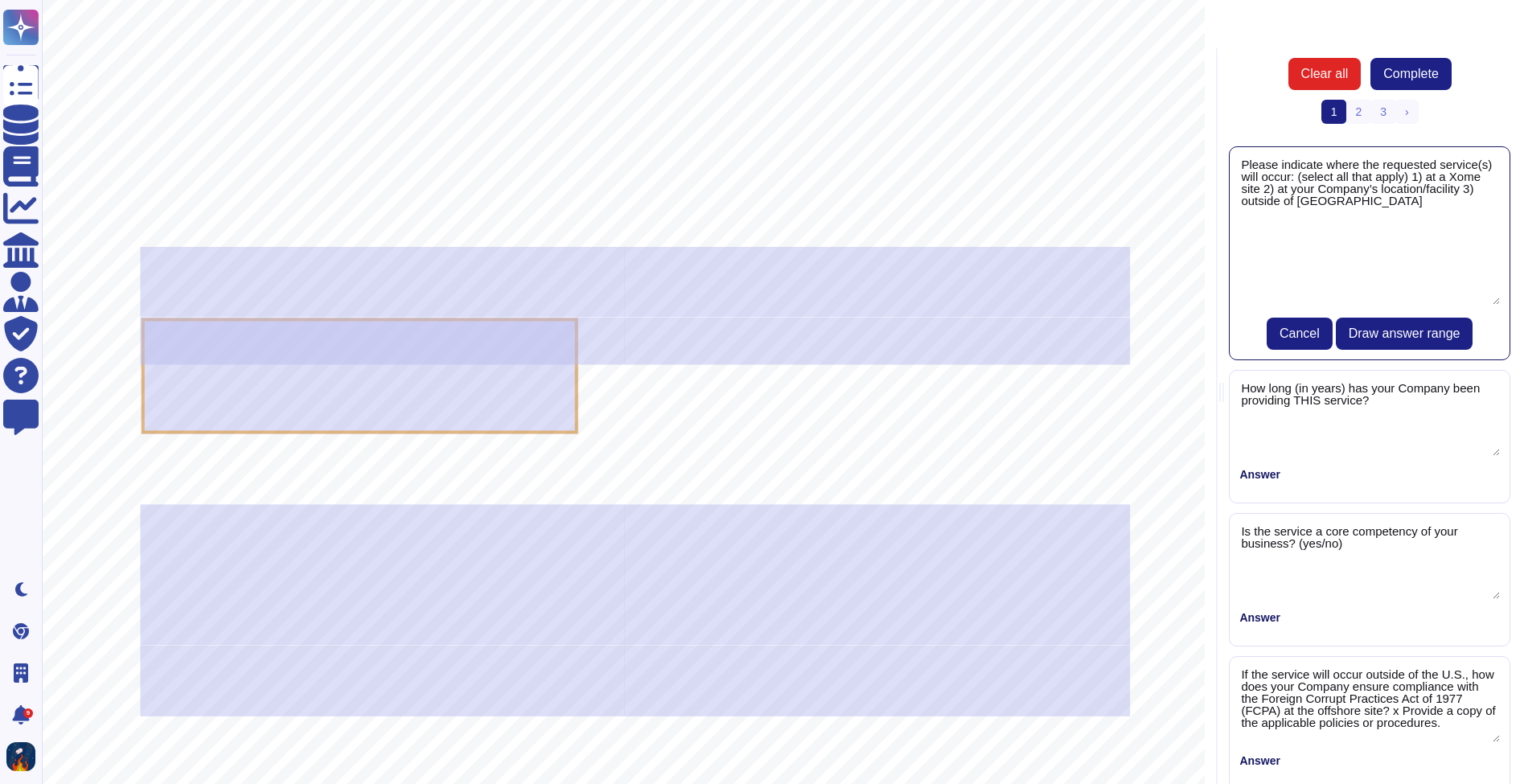 type on "Please indicate where the requested service(s) will occur: (select all that apply) 1) at a Xome site 2) at your Company’s location/facility 3) outside of [GEOGRAPHIC_DATA]" 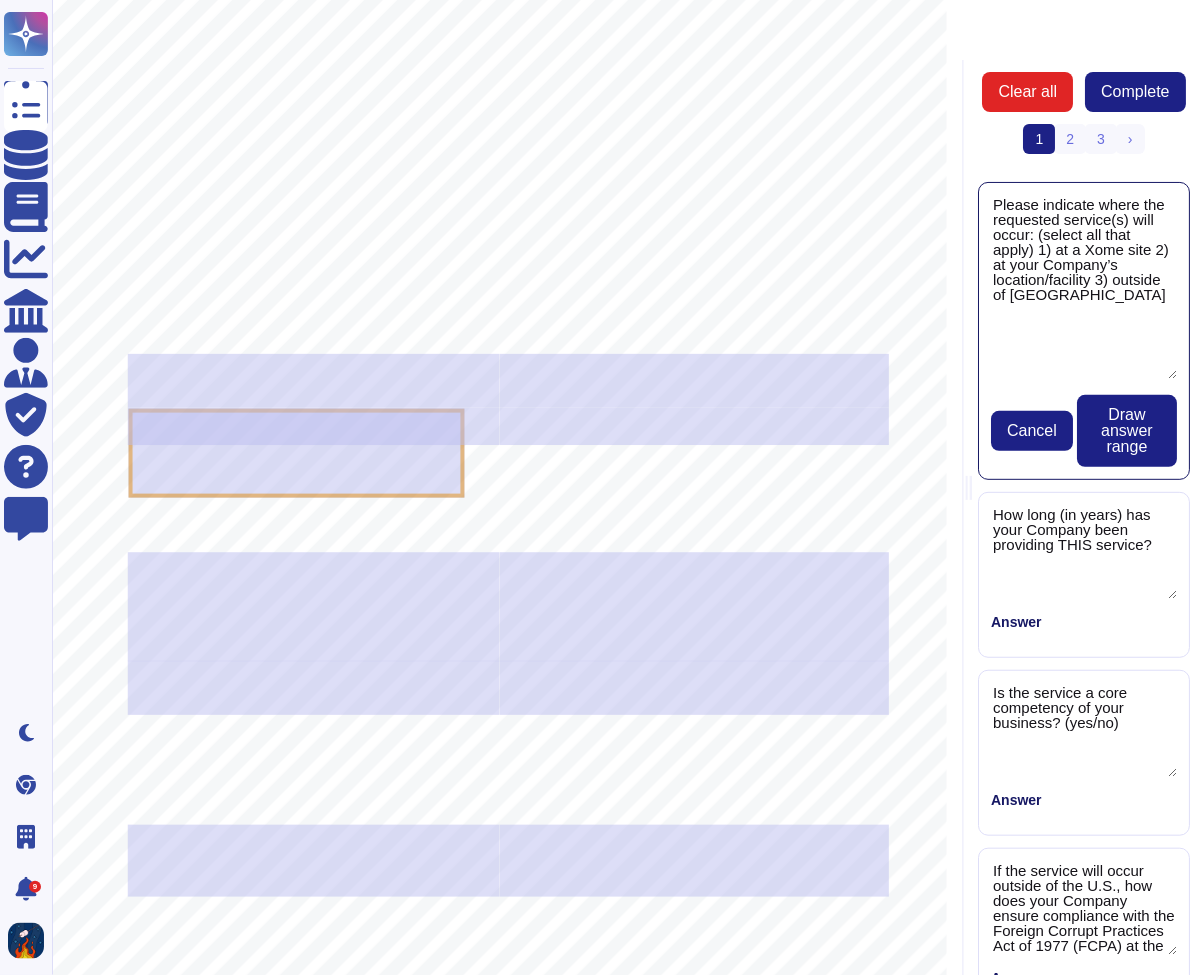 scroll, scrollTop: 185, scrollLeft: 0, axis: vertical 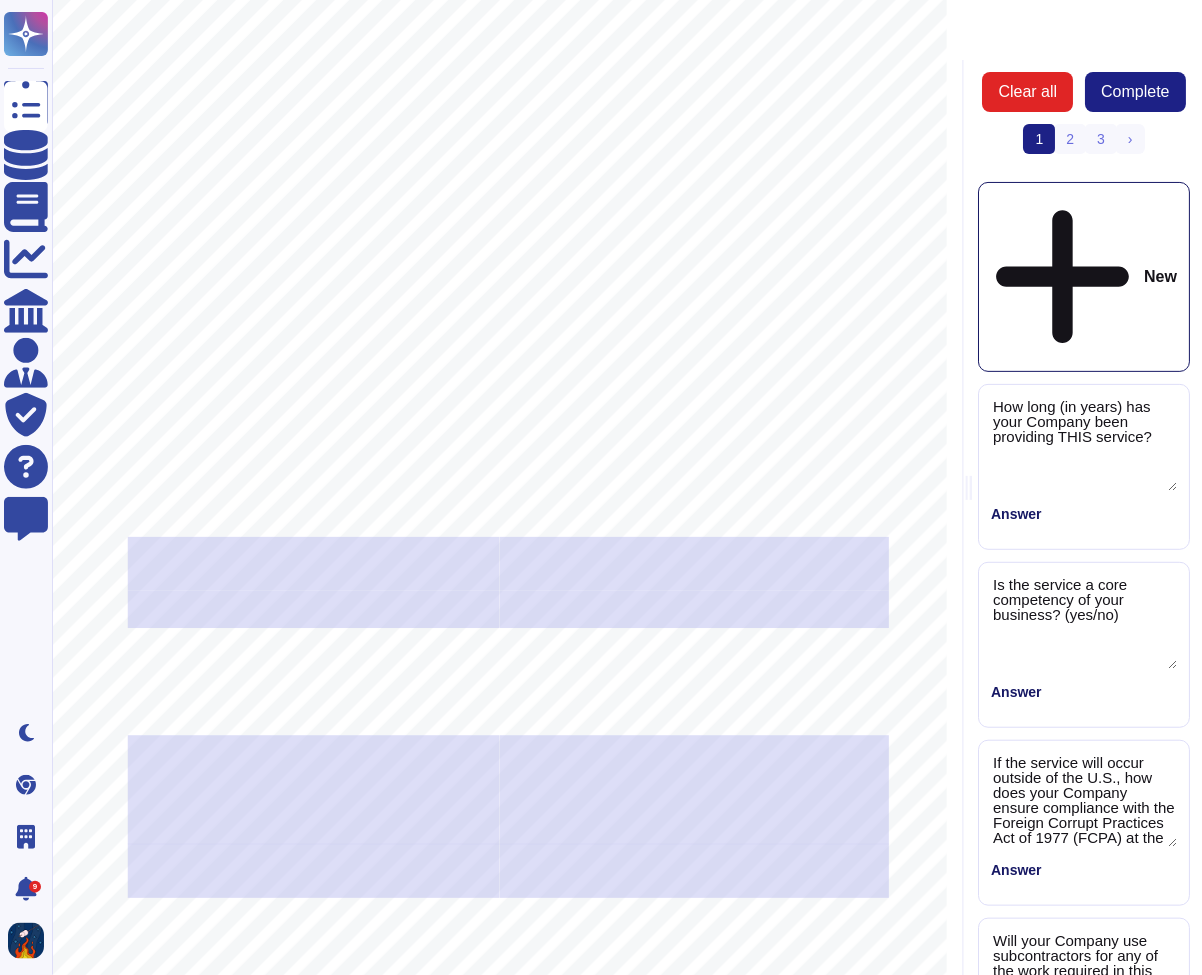 type on "How long (in years) has your Company been providing THIS service?" 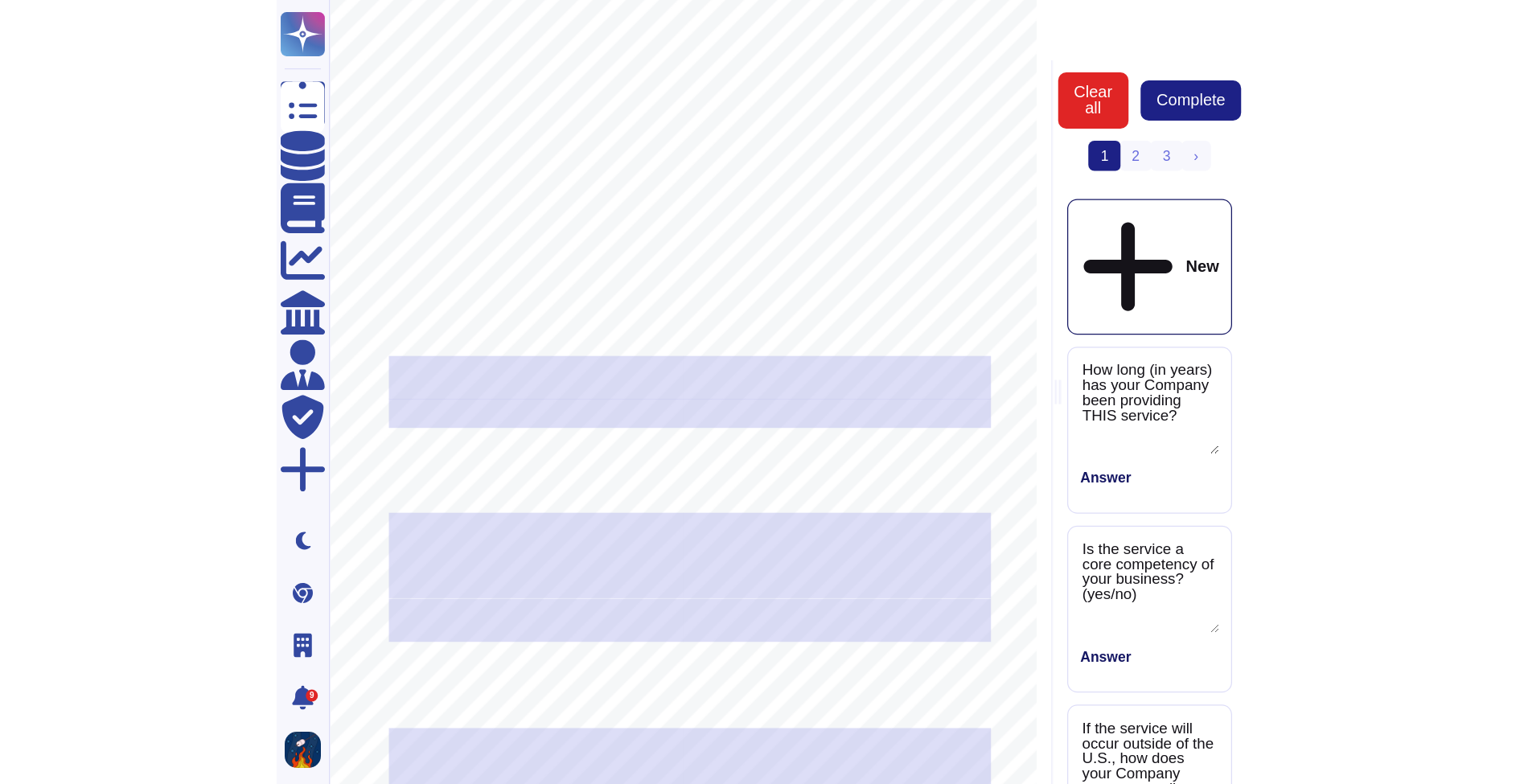 scroll, scrollTop: 0, scrollLeft: 0, axis: both 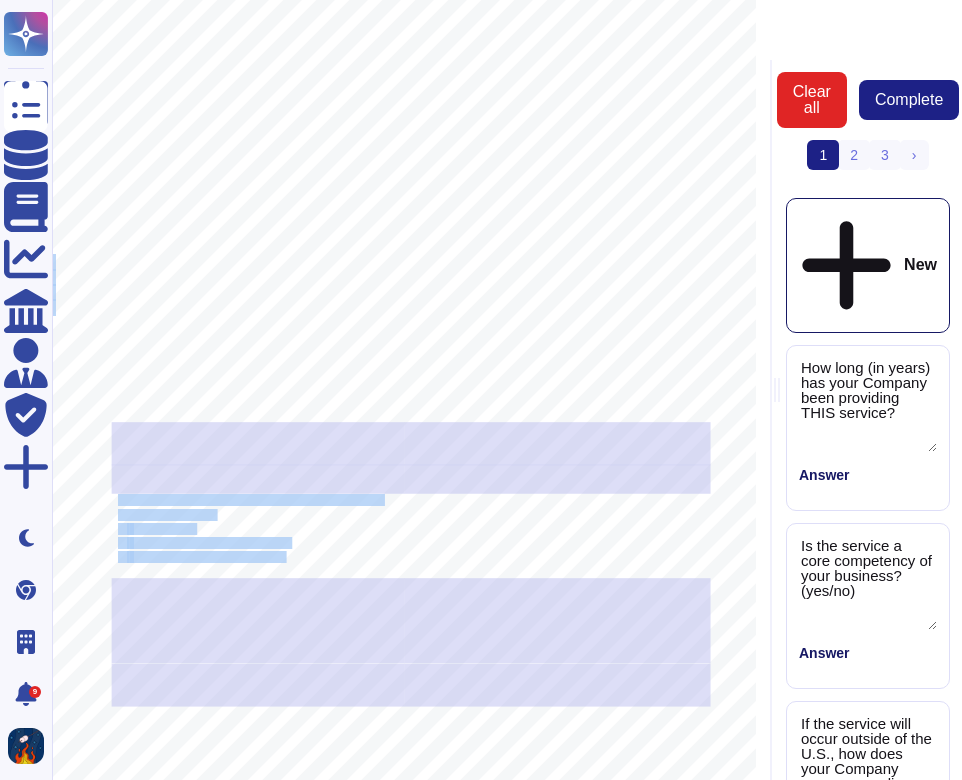drag, startPoint x: 119, startPoint y: 503, endPoint x: 257, endPoint y: 556, distance: 147.8276 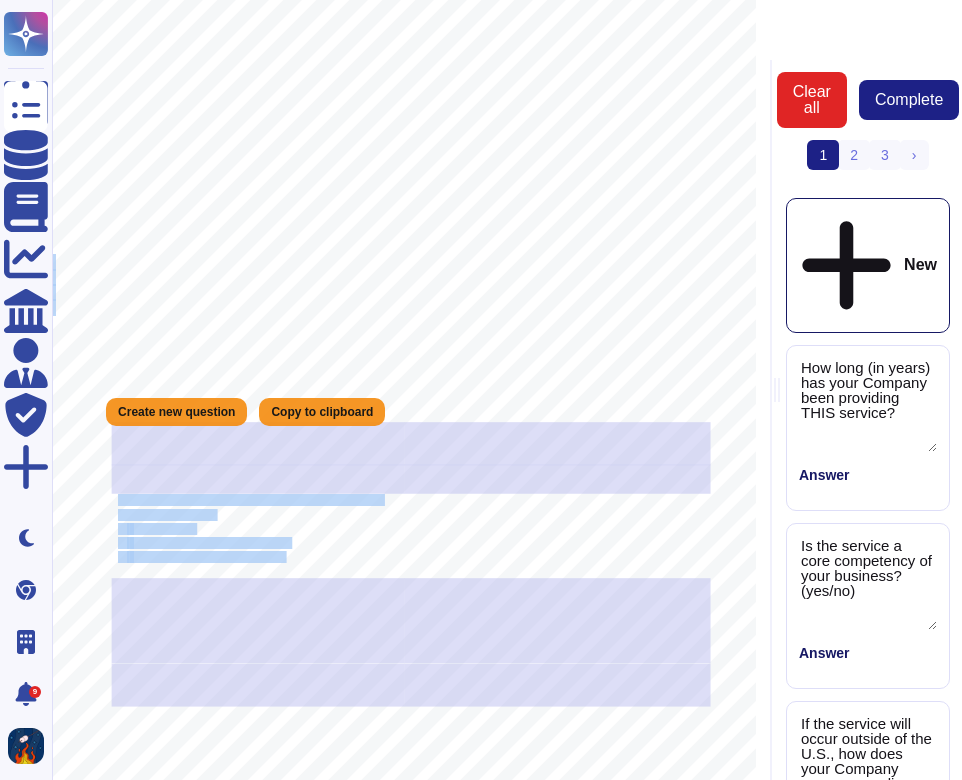 click on "v. 02-2024 Vendor Engagement Questionnaire Below are questions that Vendor Risk Management requires to approve any new engagement/service with a Vendor. It is imperative that these questions are answered accurately and quickly to ensure there are no delays in starting the service. If a question is not applicable, please answer “N/A” – do not leave it blank. This may cause unnecessary delays. Please provide the   PRIMARY   point of contact   FOR THIS SERVICE   at your Company. Name Title Direct Phone Email Address Address (if different than Company address) Service Specific Questions 1.   Describe the service for which you are being engaged: 2.   How long (in years) has your Company been providing   THIS service? 3.   Is the service a core competency of your business? (yes/no) 4.   Please indicate where the requested service(s) will occur: (select all that apply) 1)   at a Xome site 2)   at your Company’s location/facility 3)   outside of [GEOGRAPHIC_DATA].   x   procedures. 5     5a.   x   x   5b." at bounding box center (404, 455) 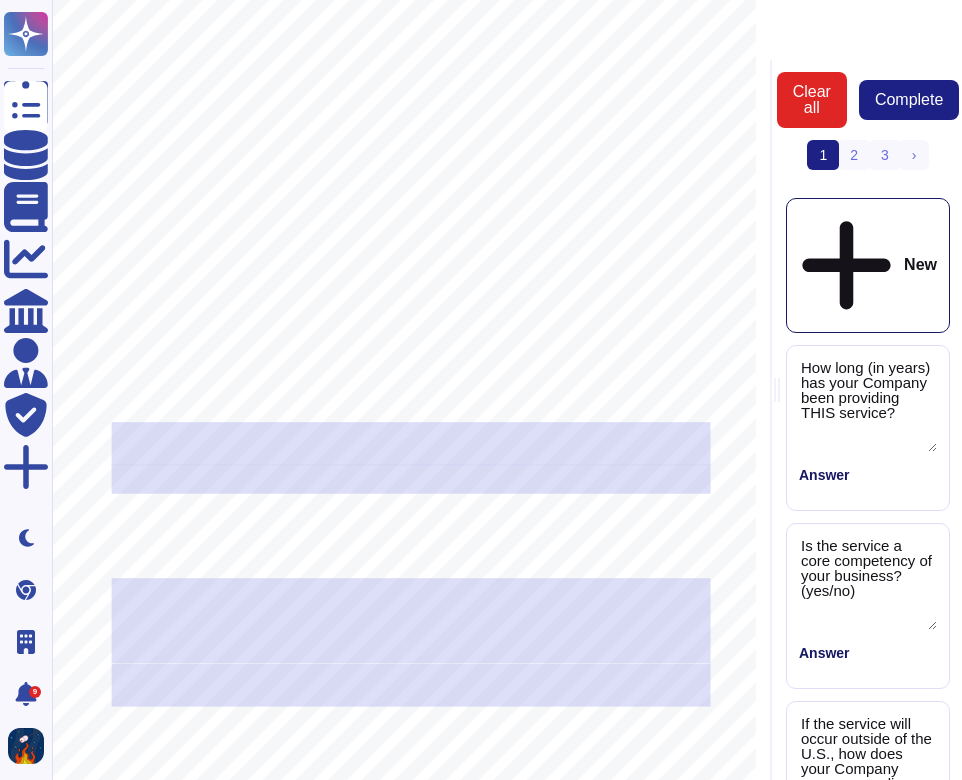 click on "1 (current) 2 3 › Next" at bounding box center (868, 163) 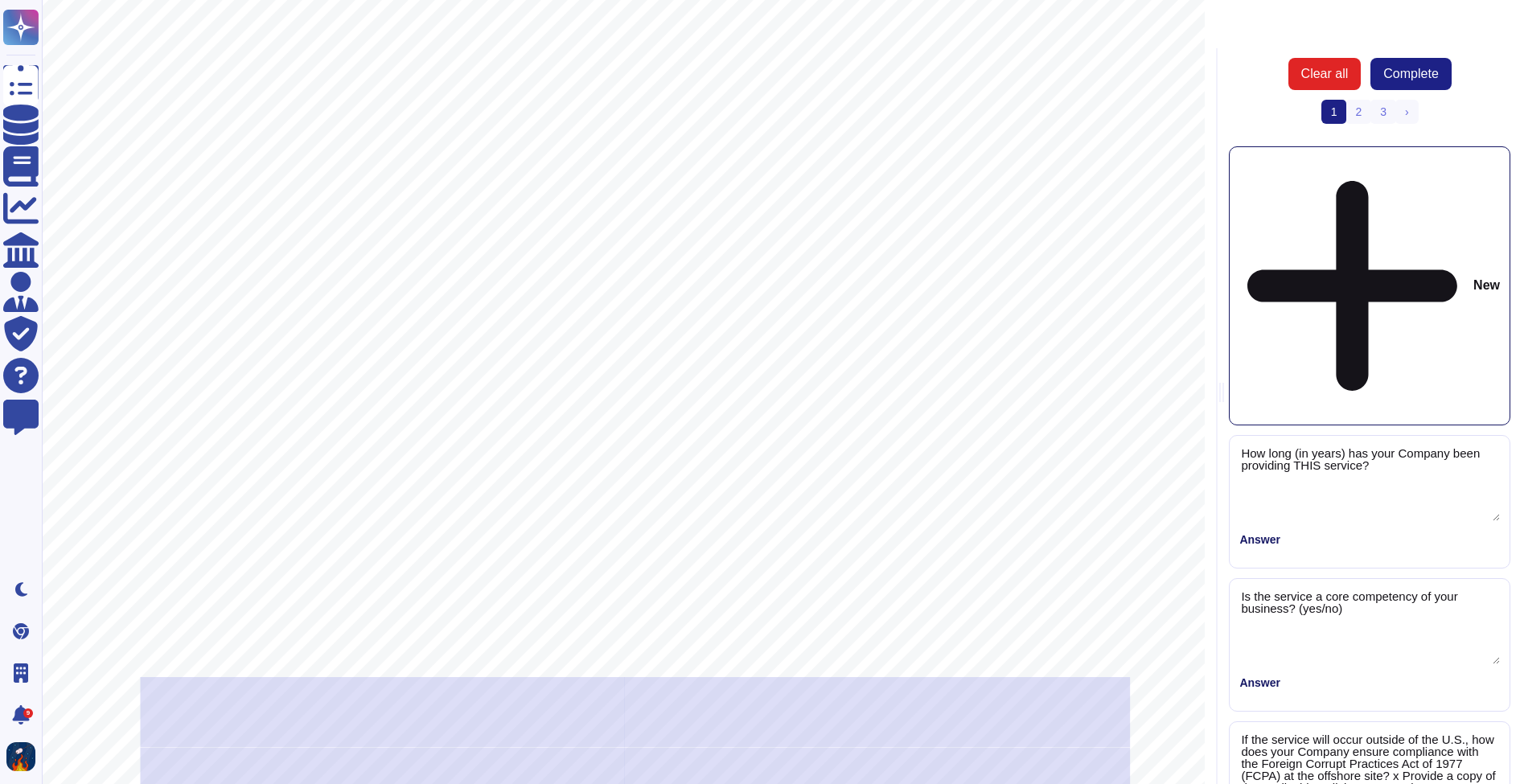 scroll, scrollTop: 55, scrollLeft: 0, axis: vertical 